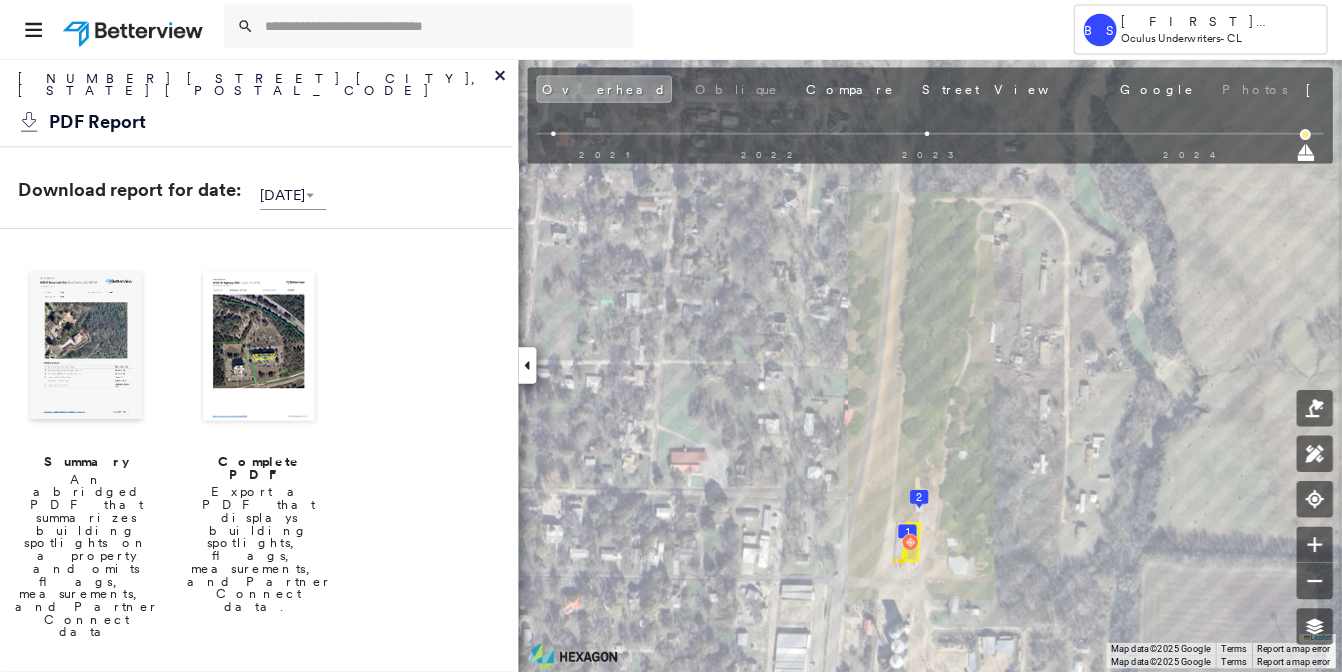 scroll, scrollTop: 0, scrollLeft: 0, axis: both 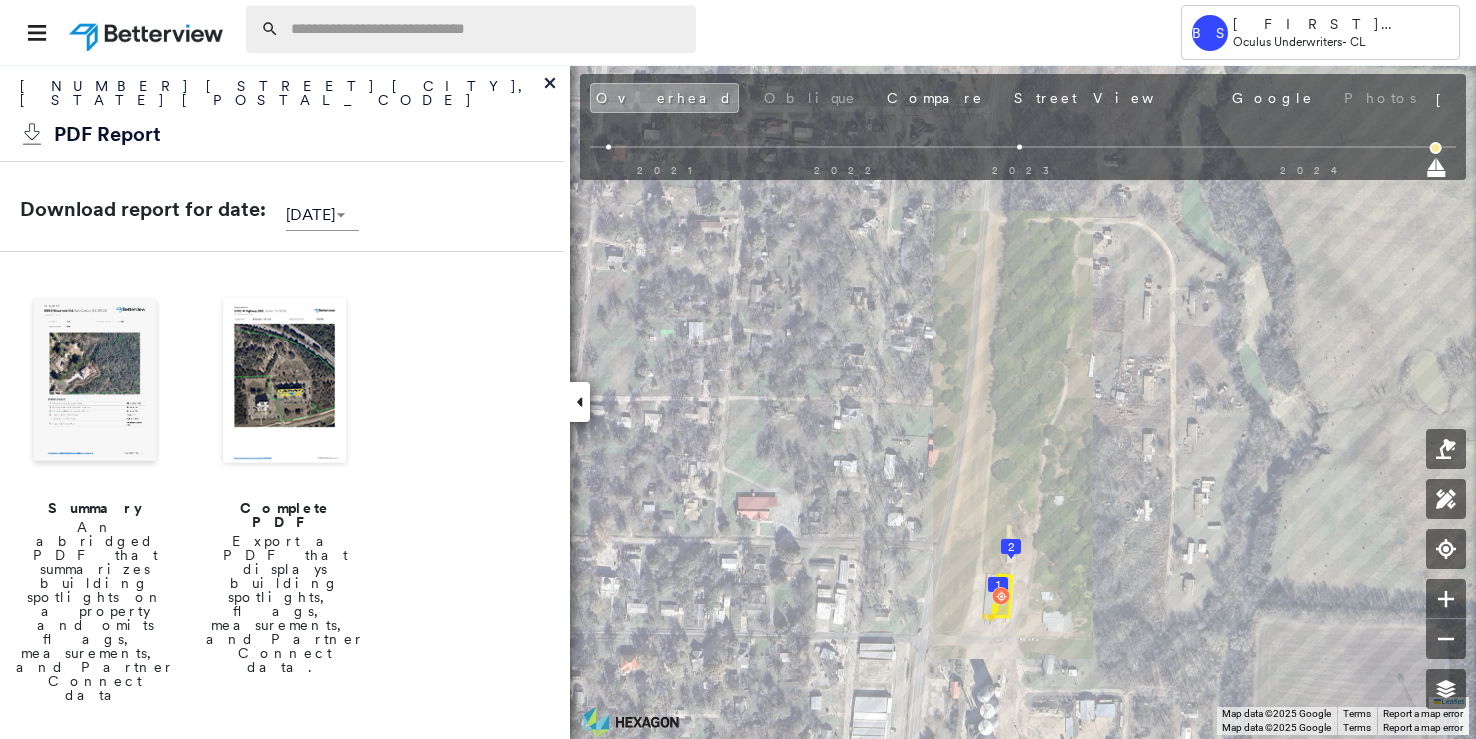 click at bounding box center [487, 29] 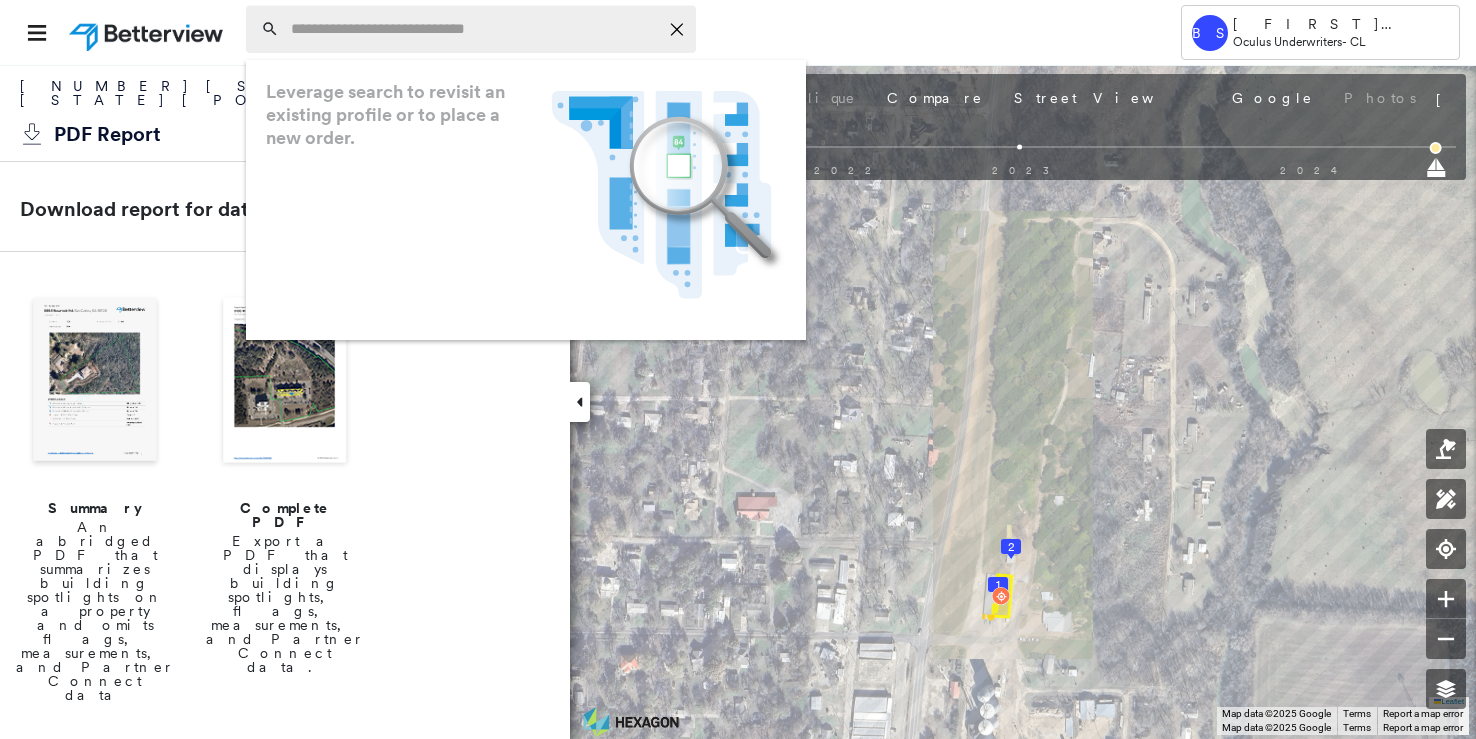paste on "**********" 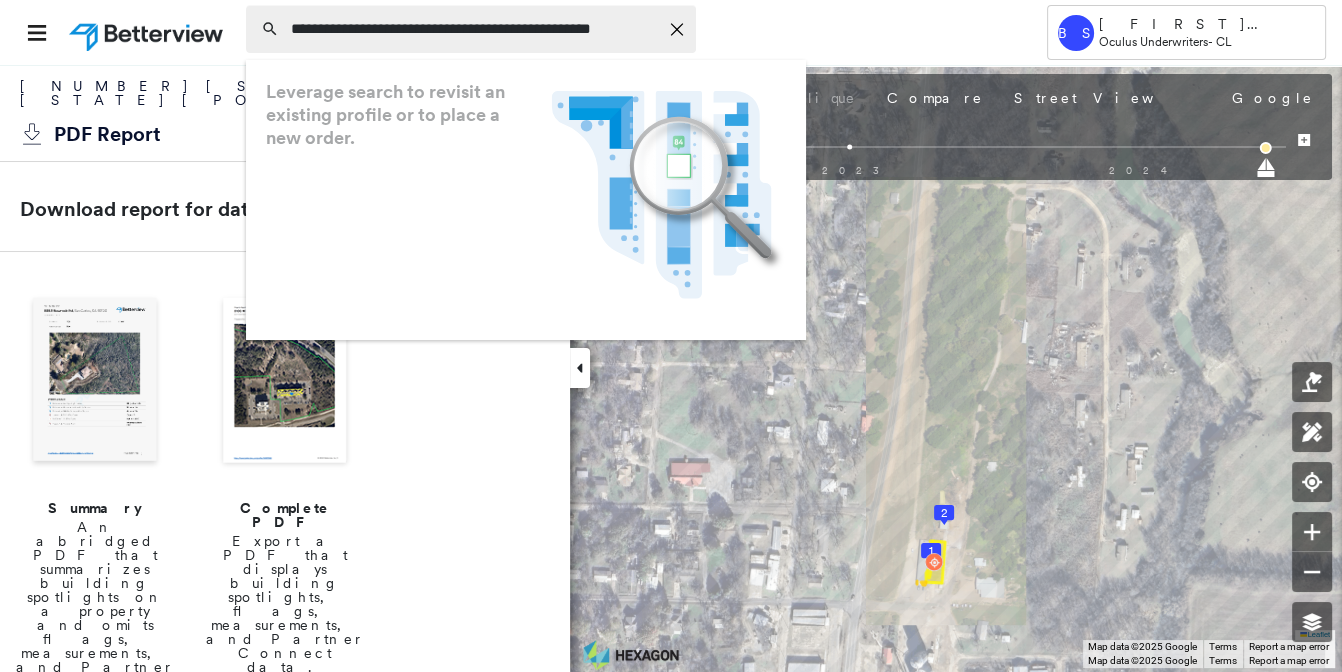 scroll, scrollTop: 0, scrollLeft: 42, axis: horizontal 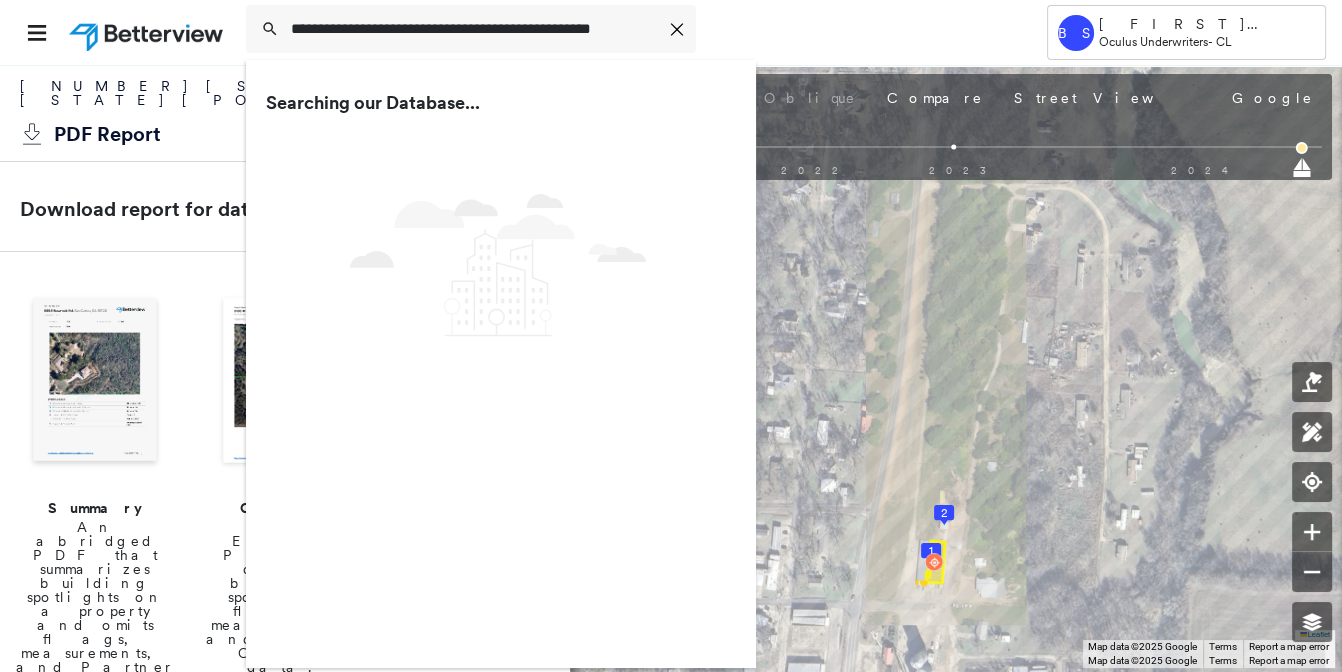 type on "**********" 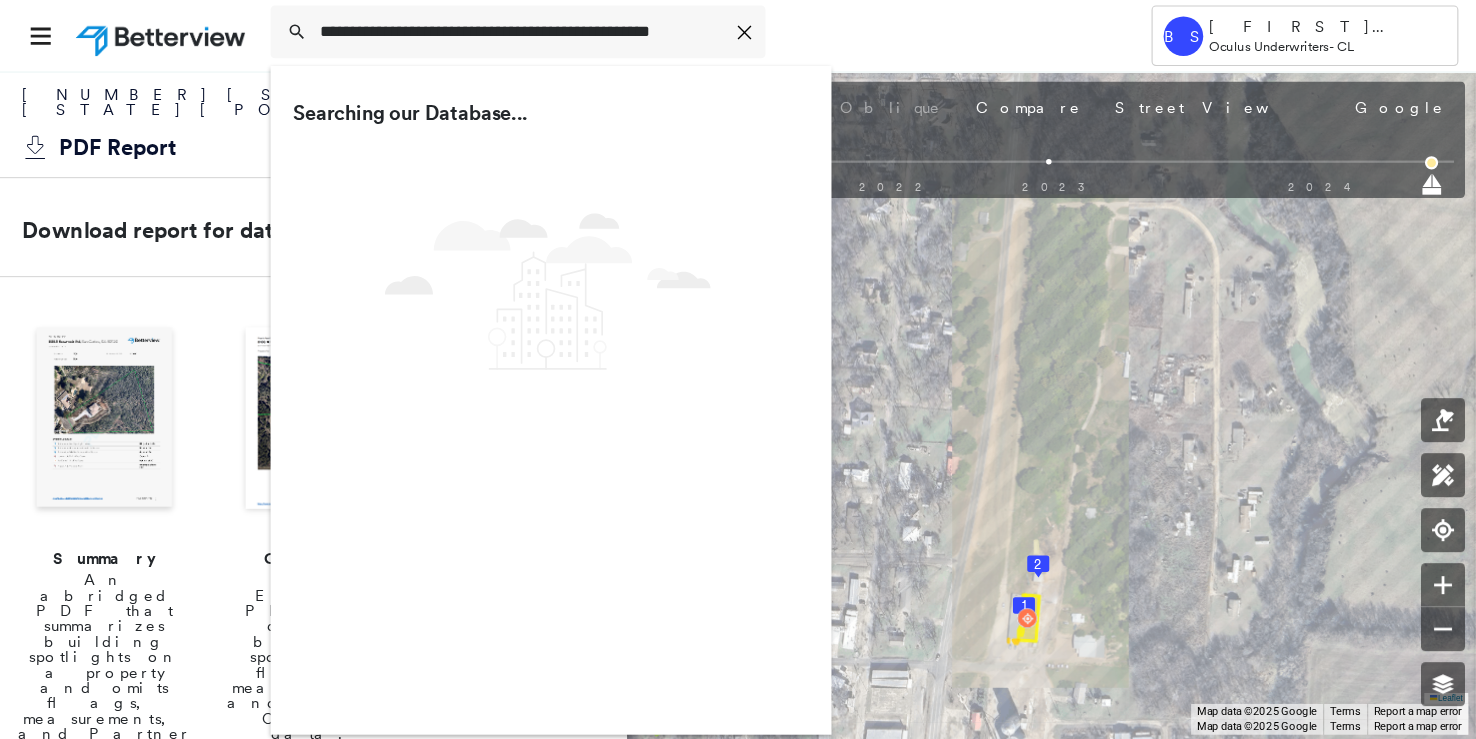 scroll, scrollTop: 0, scrollLeft: 0, axis: both 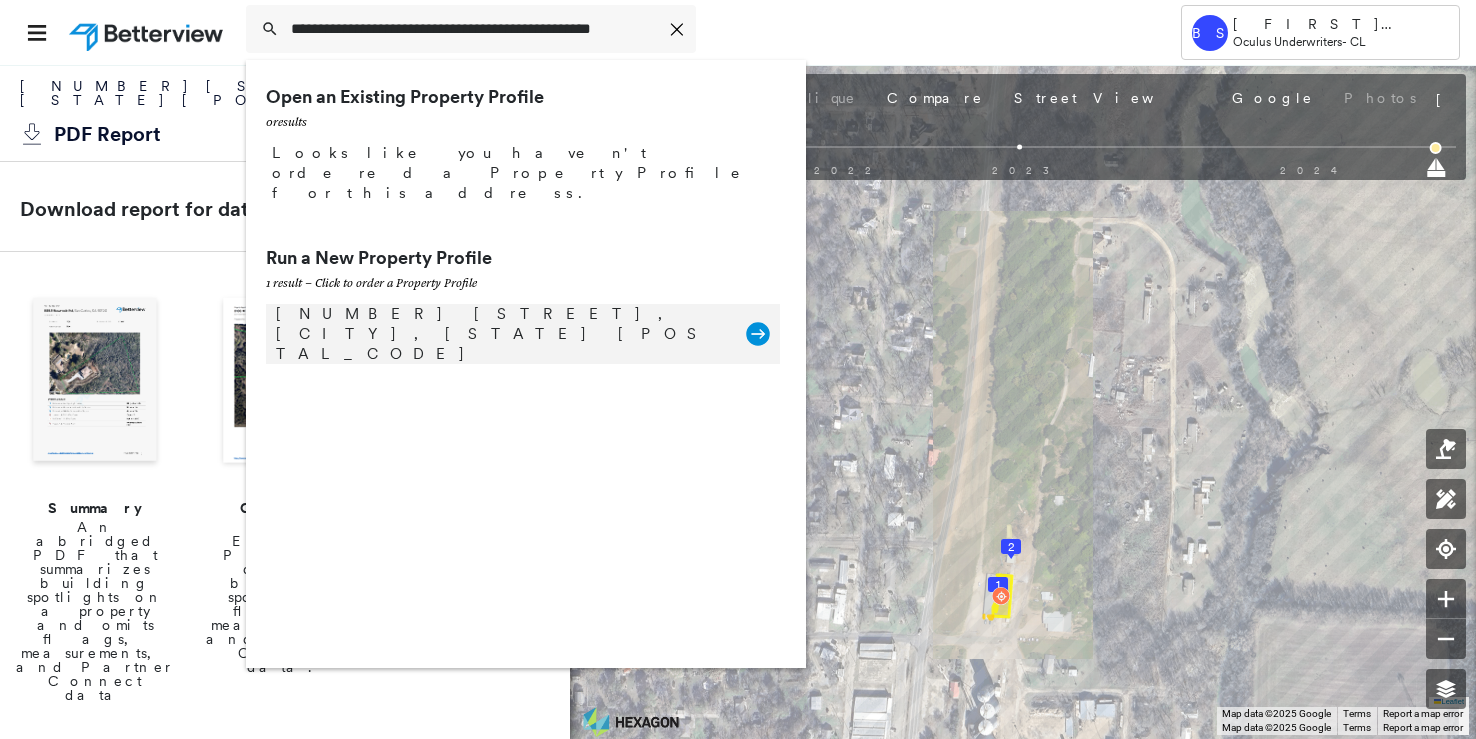click 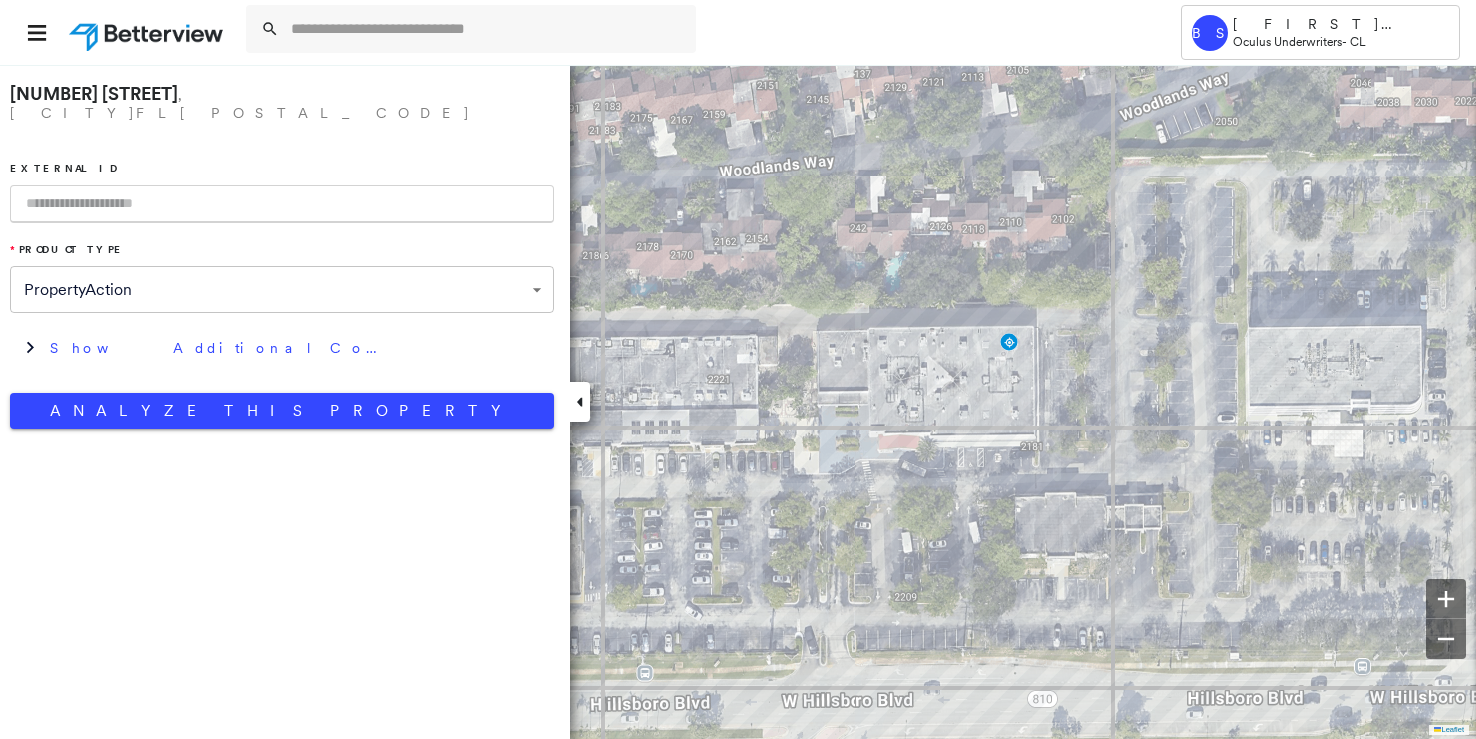 click at bounding box center (282, 204) 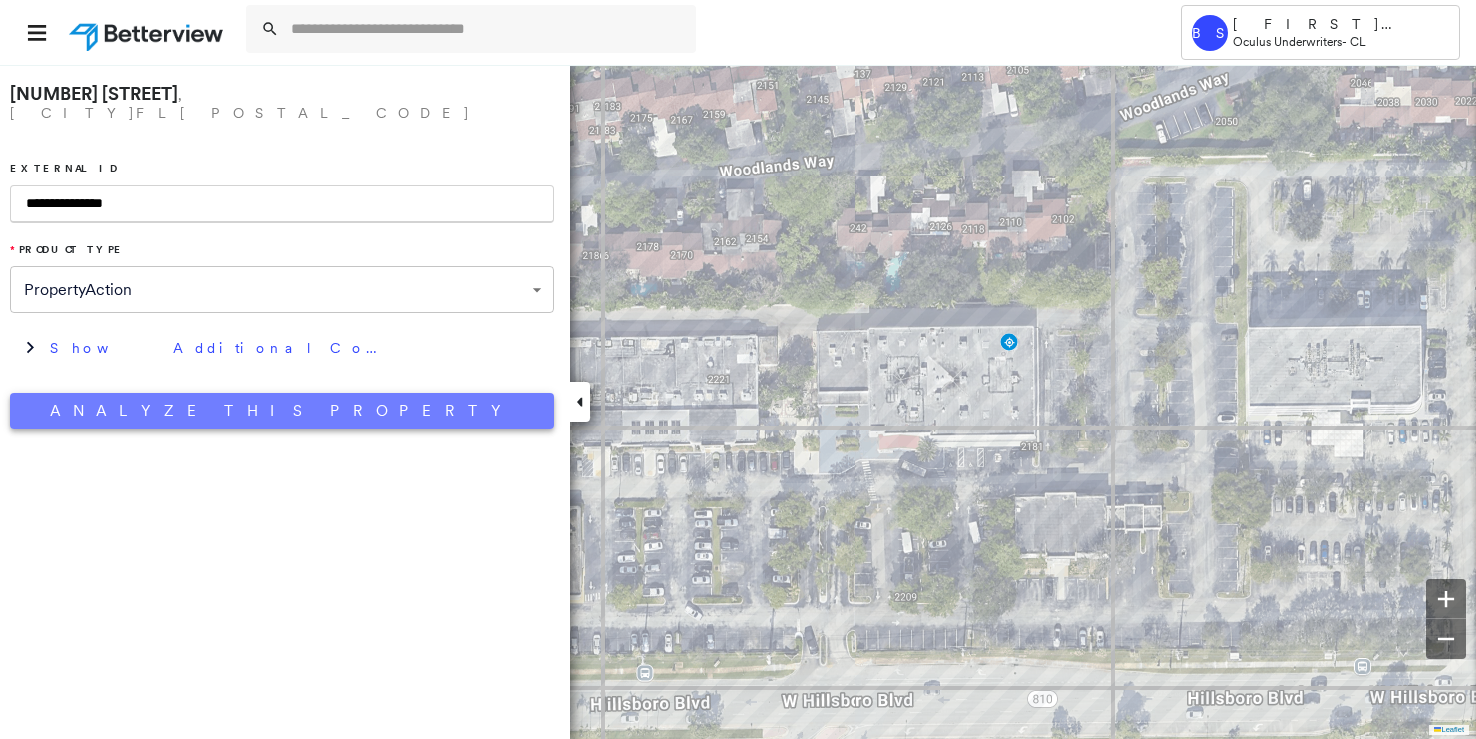 type on "**********" 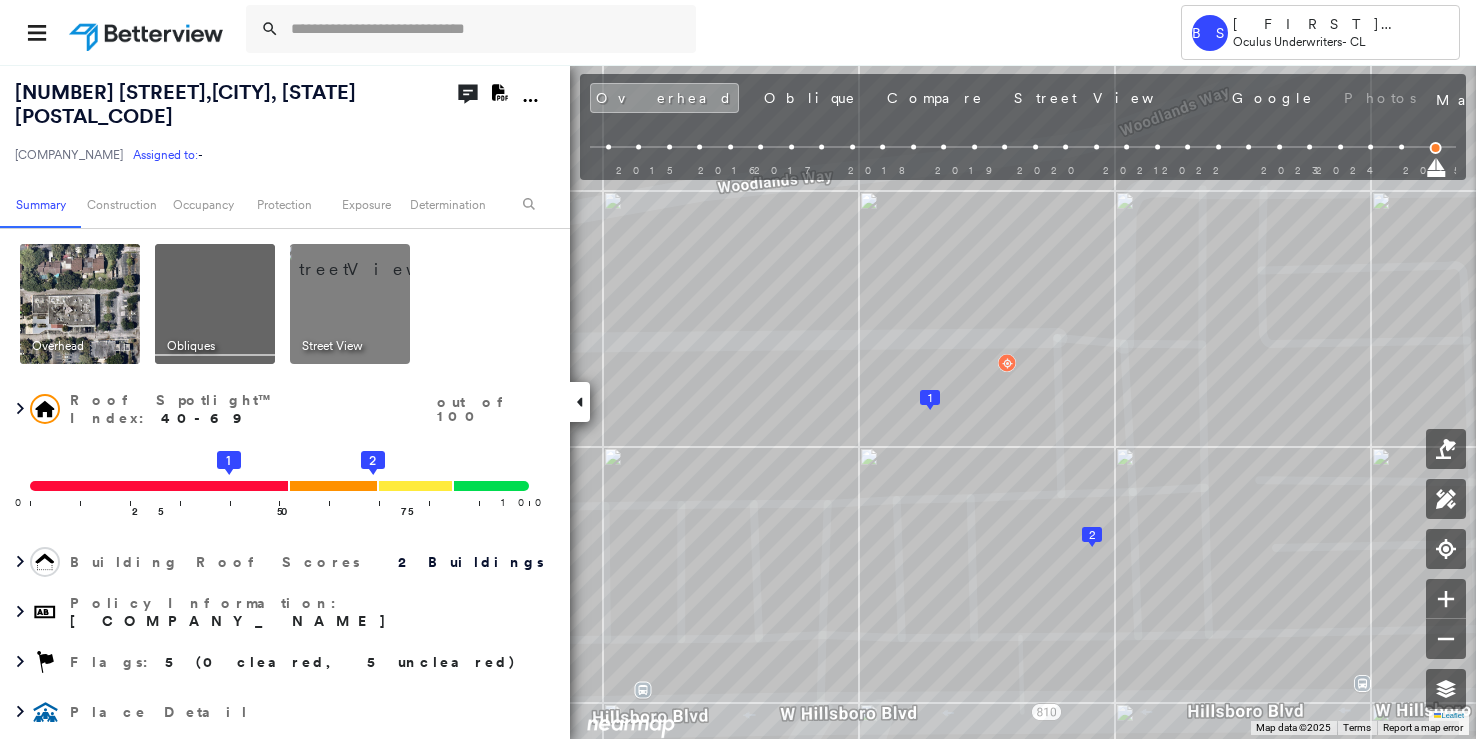click 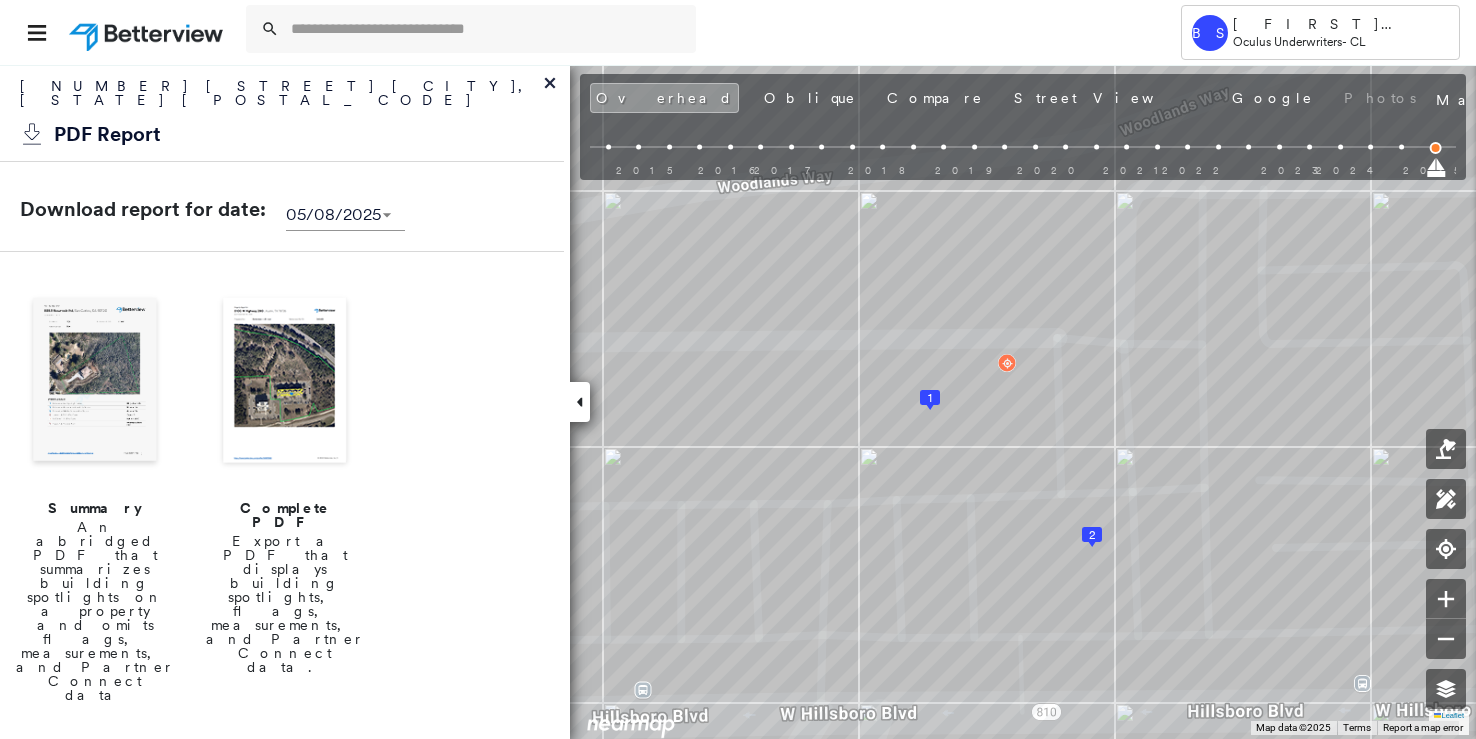 click on "Complete PDF" at bounding box center (285, 515) 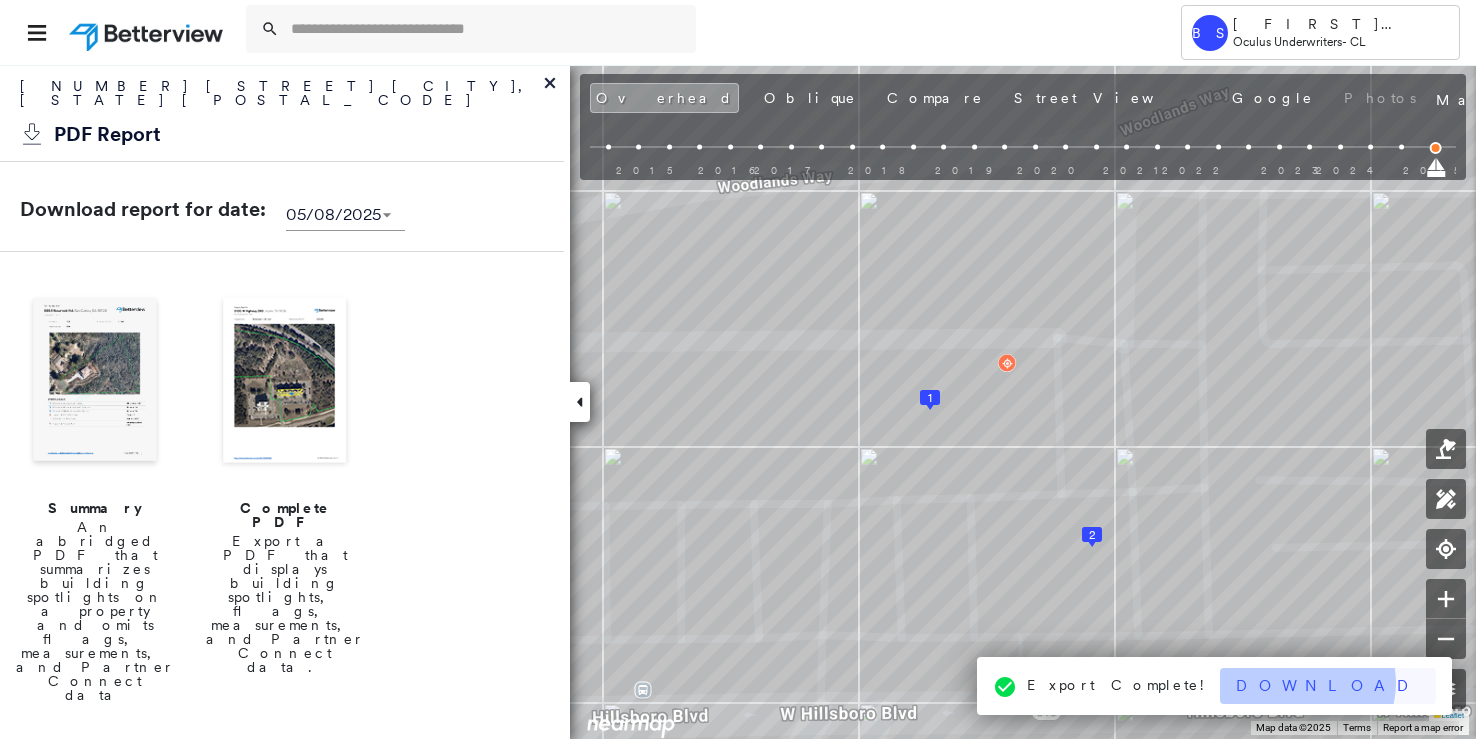 click on "Download" at bounding box center (1328, 686) 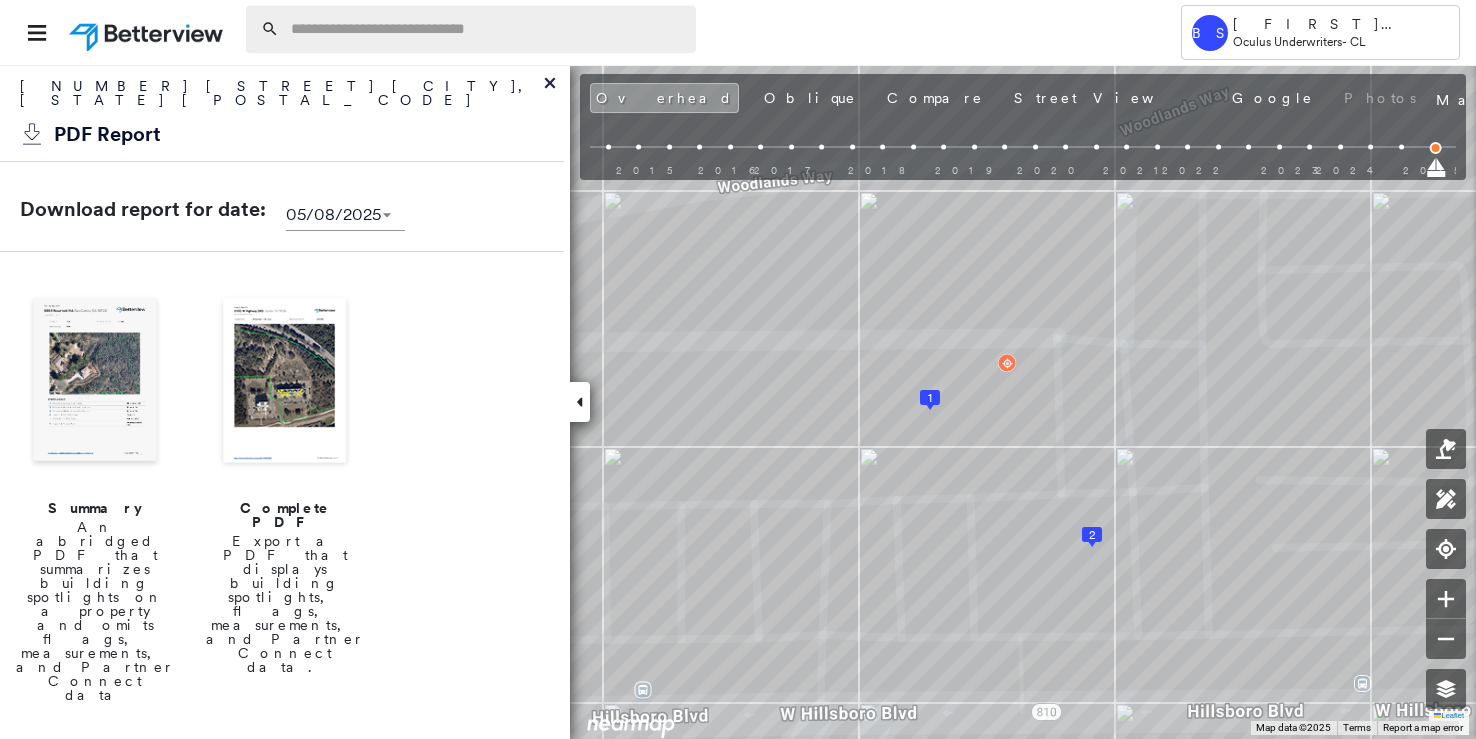 click at bounding box center [487, 29] 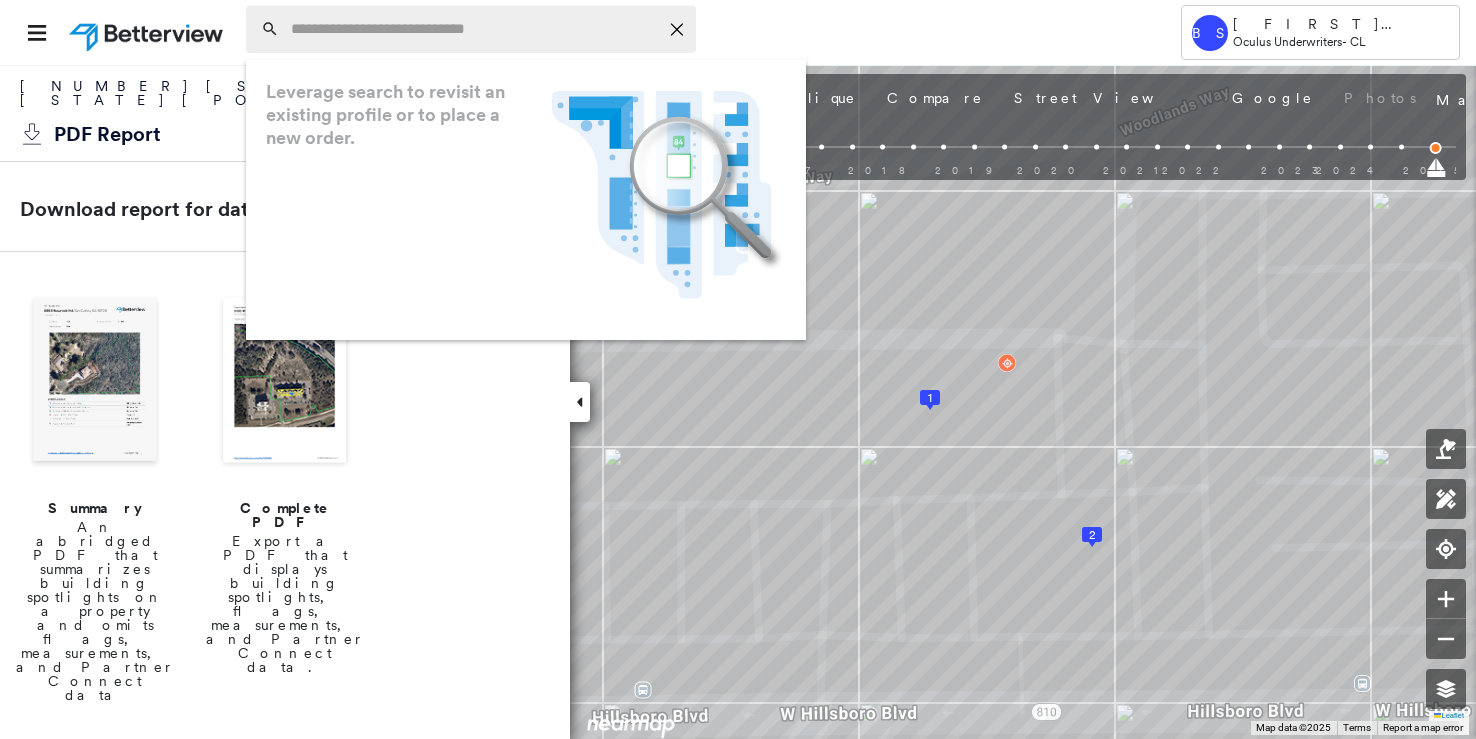 paste on "**********" 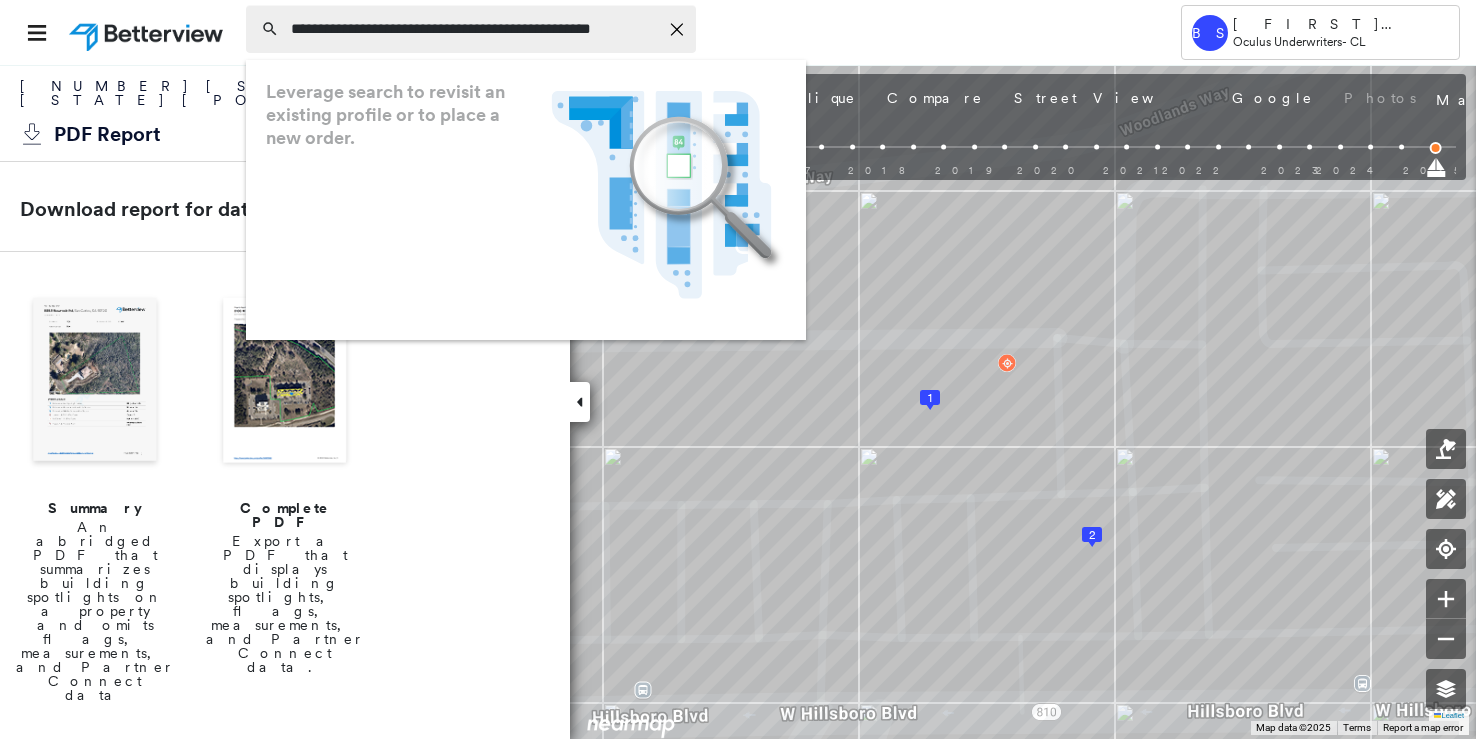 scroll, scrollTop: 0, scrollLeft: 42, axis: horizontal 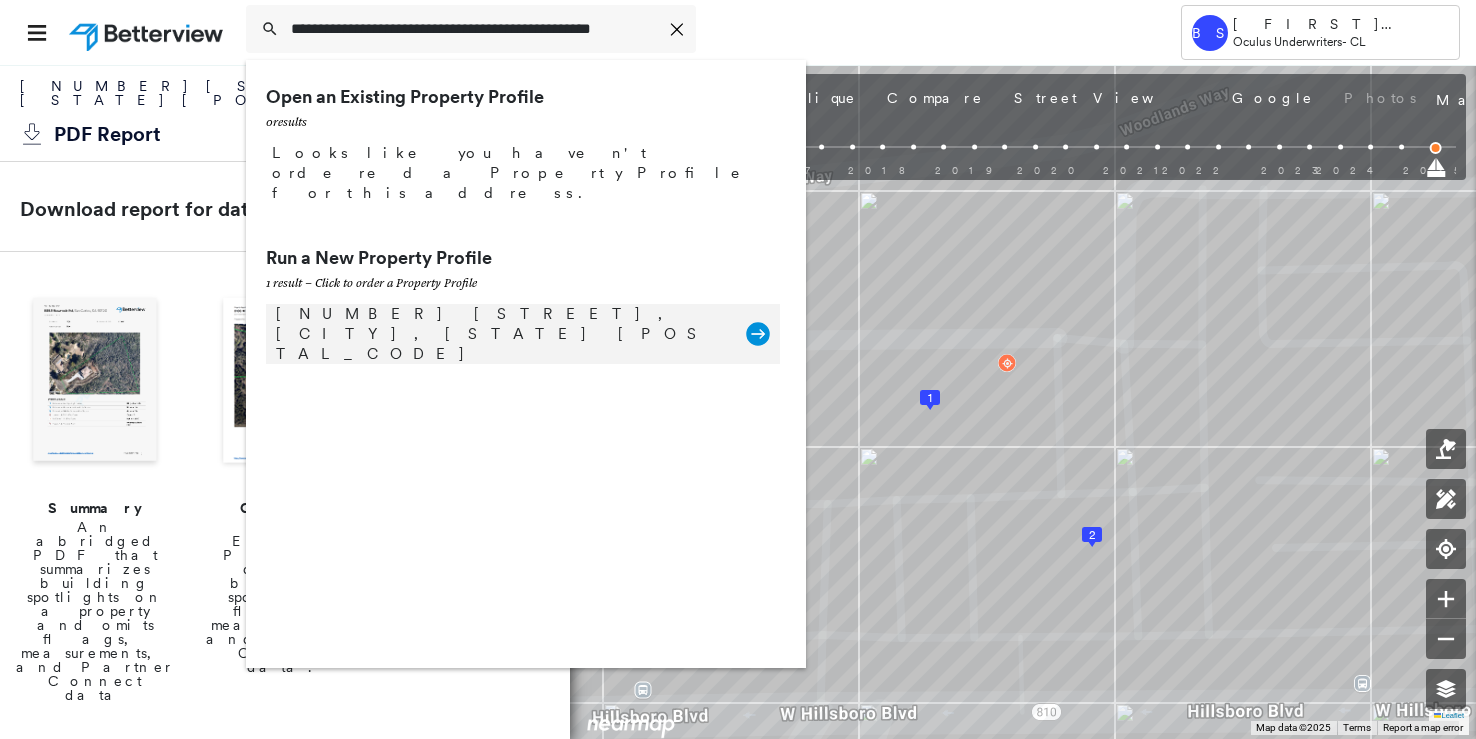 type on "**********" 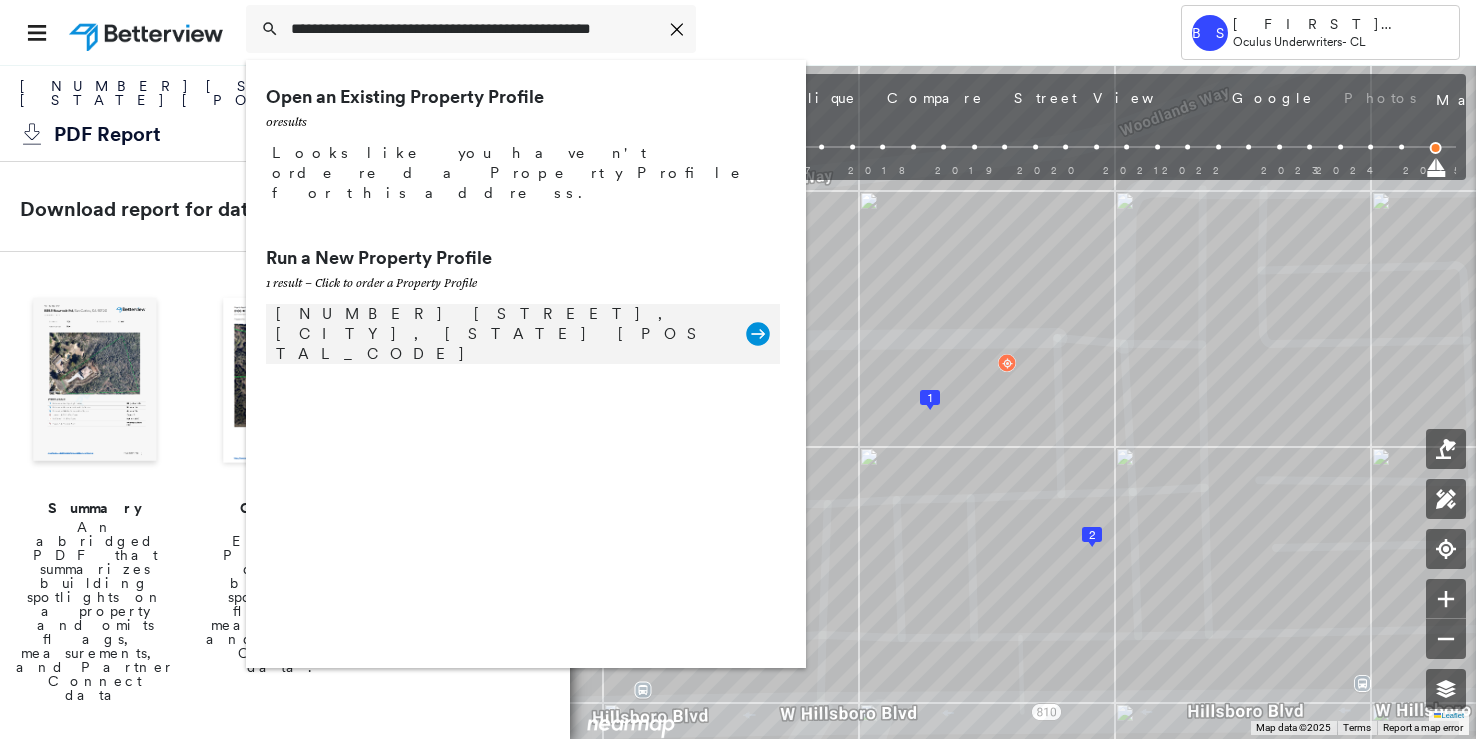 click 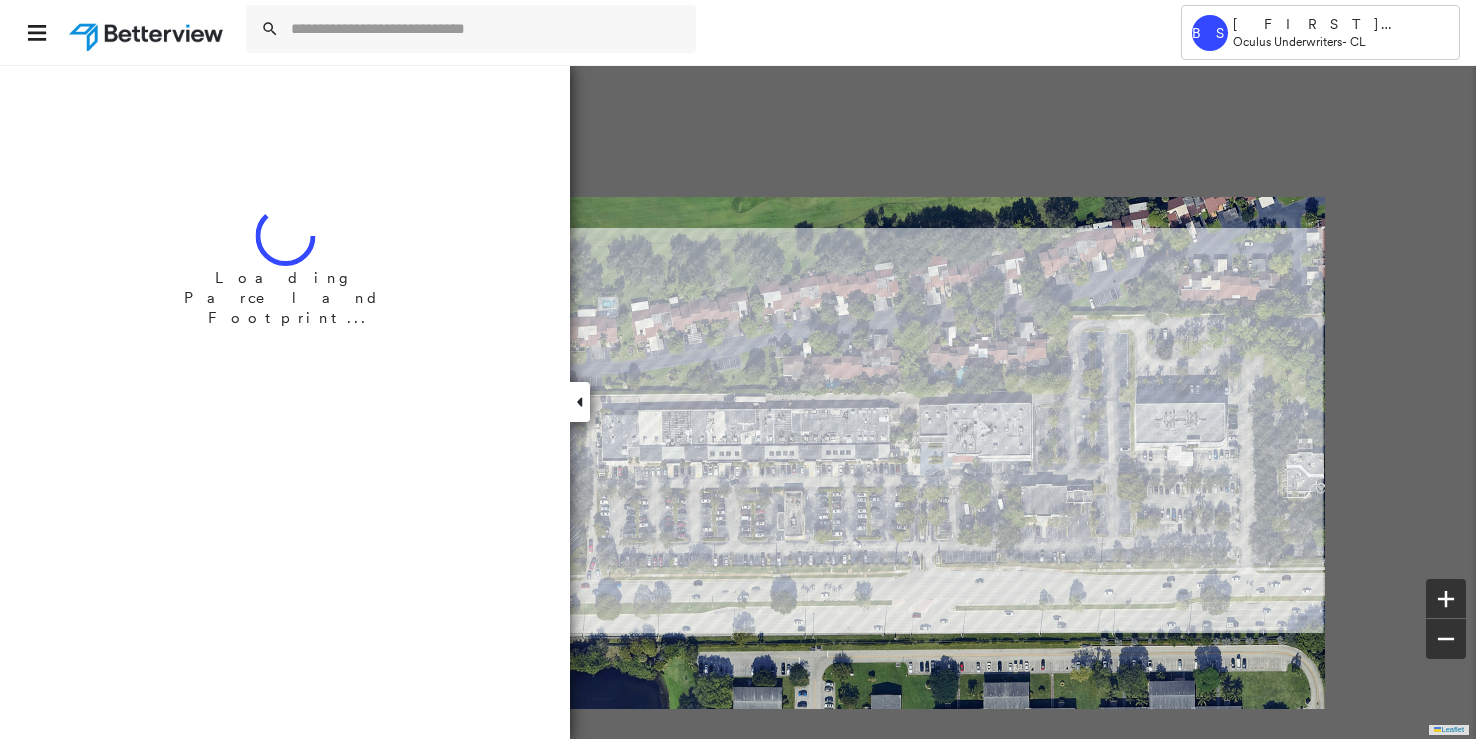 scroll, scrollTop: 0, scrollLeft: 0, axis: both 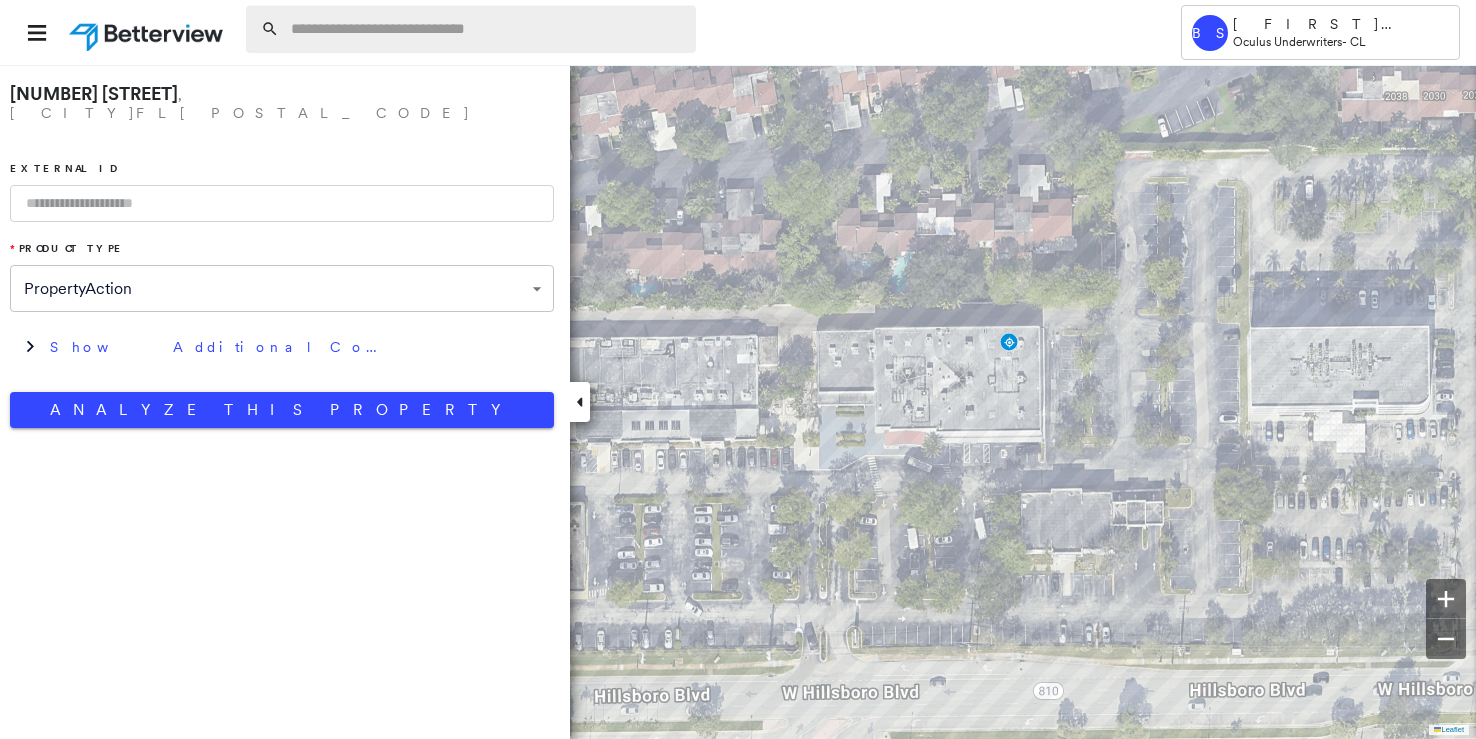 click at bounding box center [487, 29] 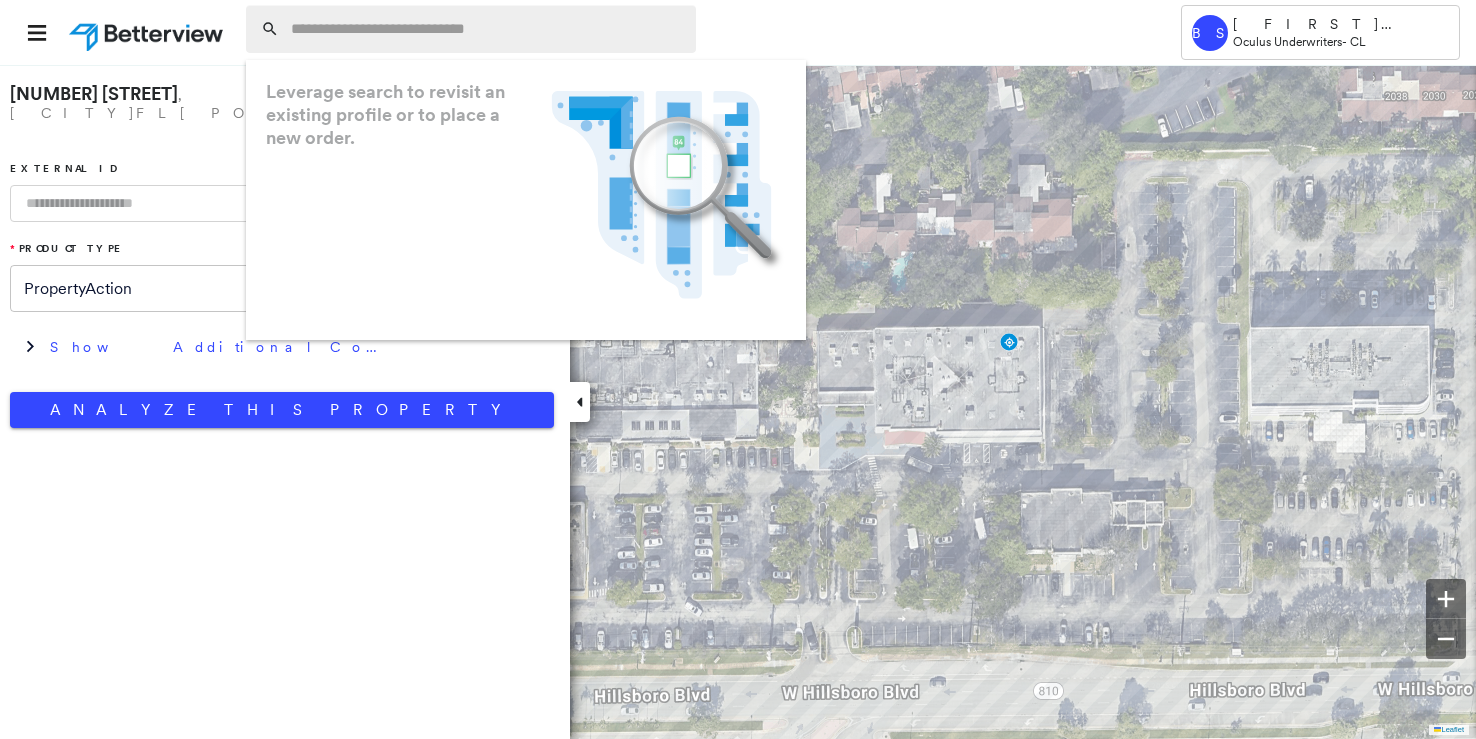 paste on "**********" 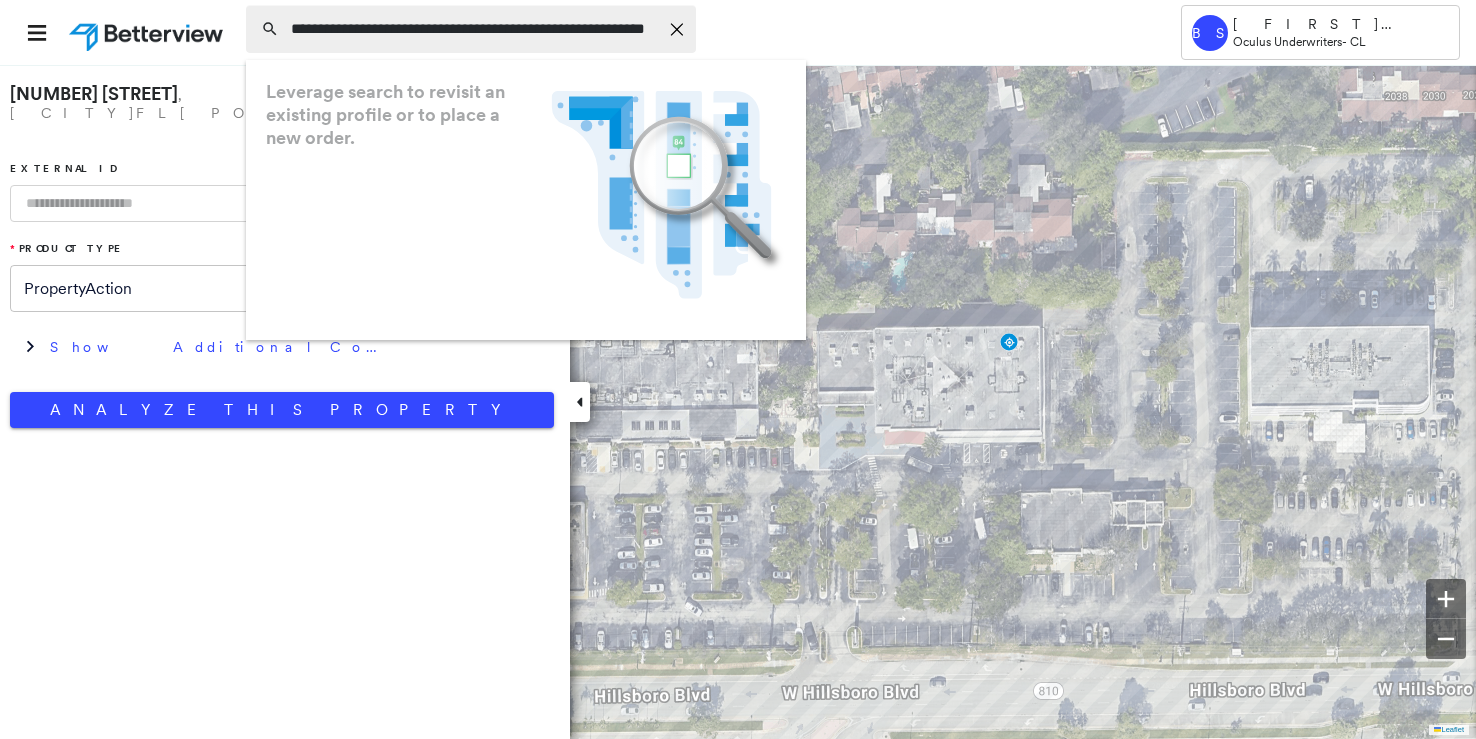scroll, scrollTop: 0, scrollLeft: 120, axis: horizontal 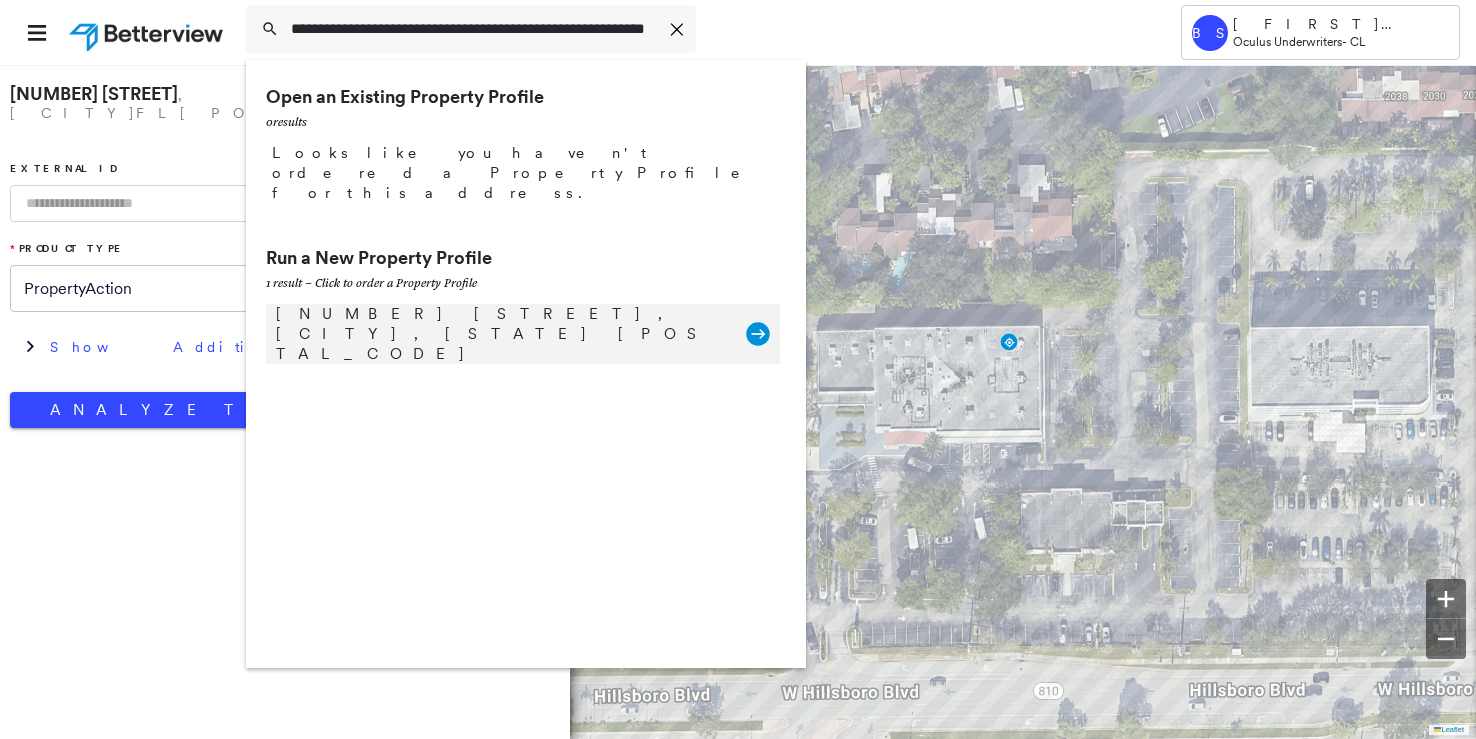 type on "**********" 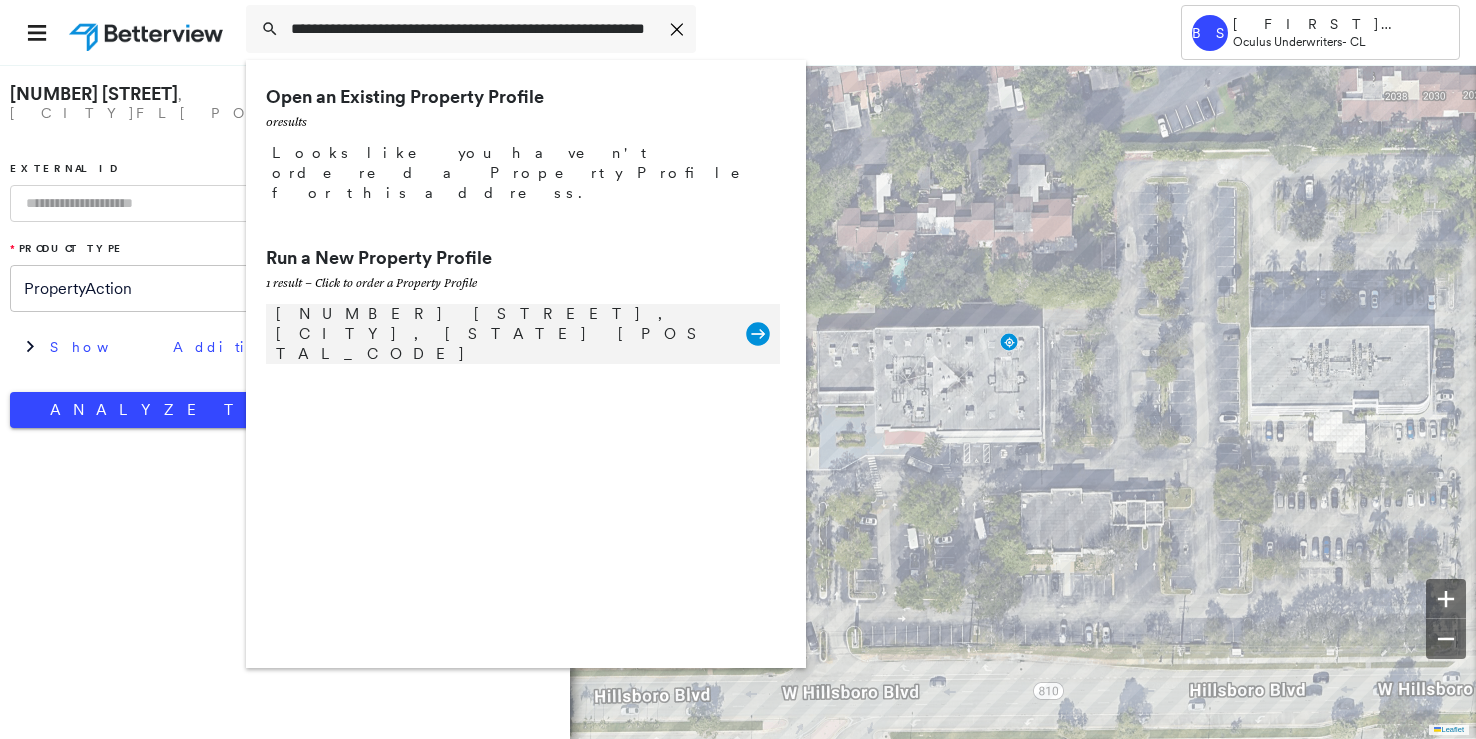 scroll, scrollTop: 0, scrollLeft: 0, axis: both 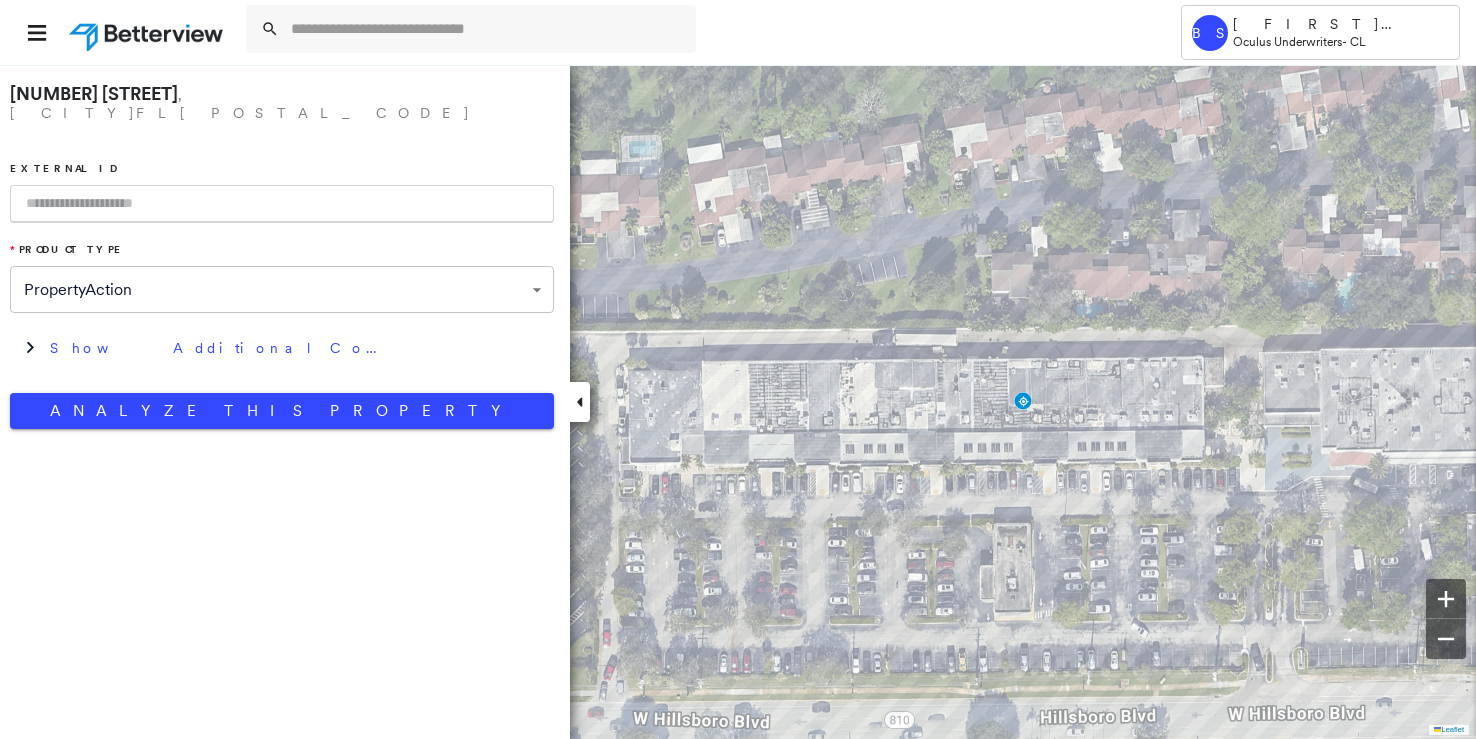 click at bounding box center [282, 204] 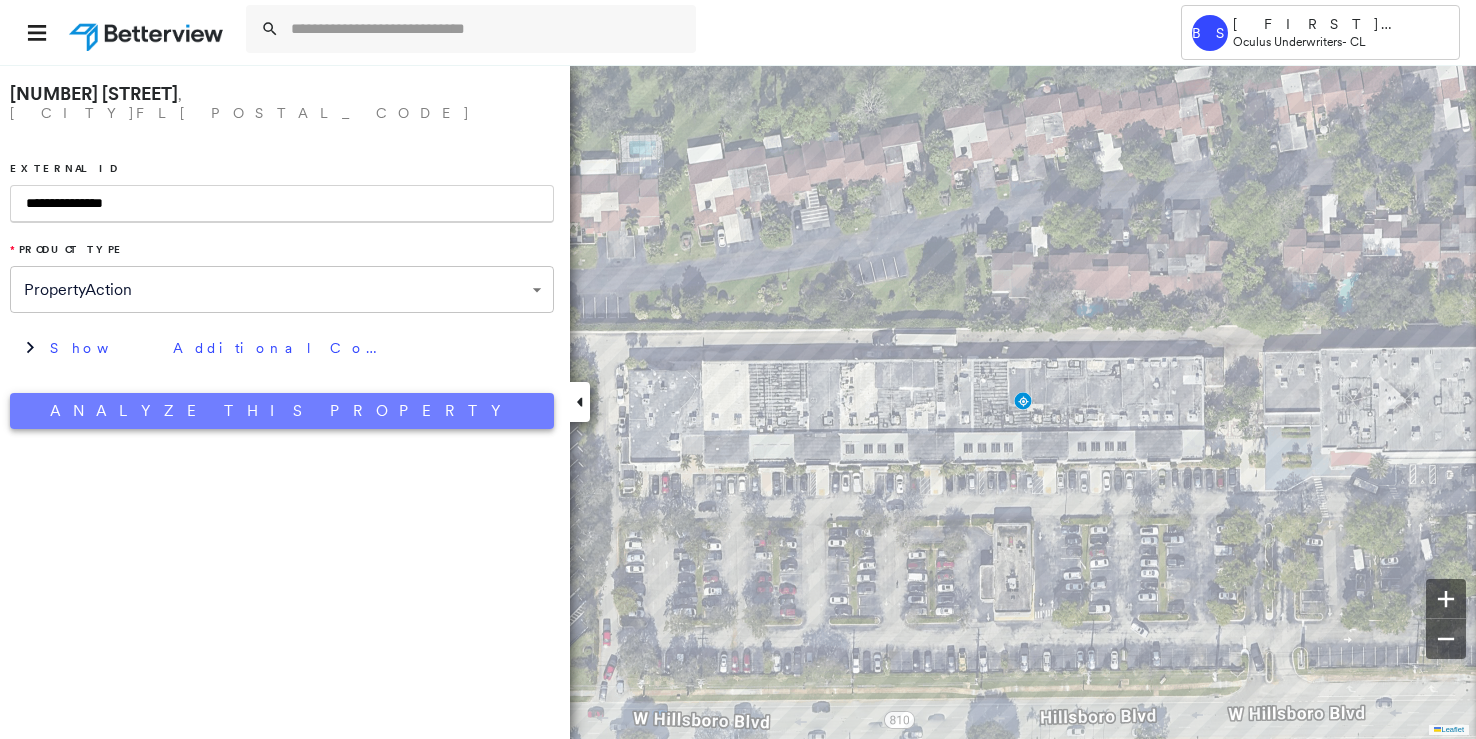 type on "**********" 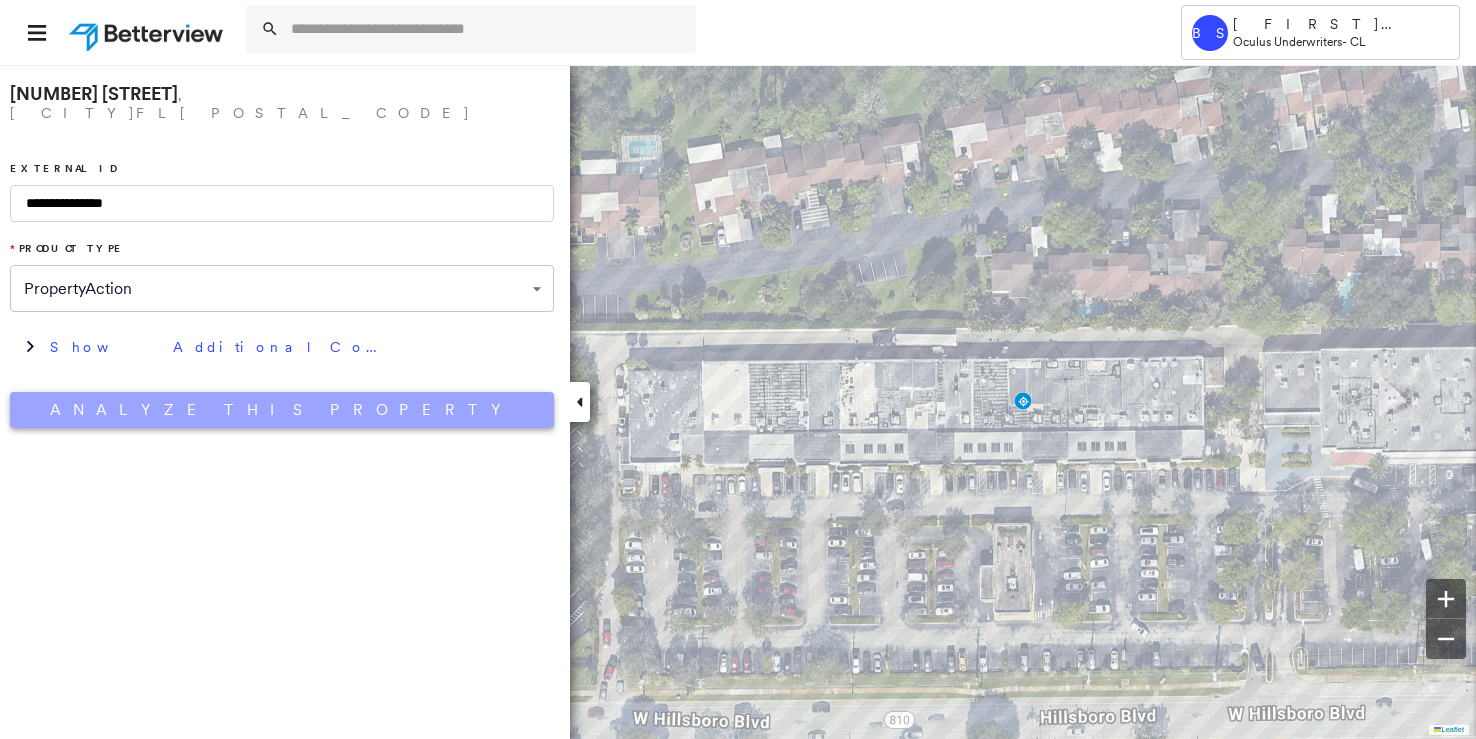 click on "Analyze This Property" at bounding box center [282, 410] 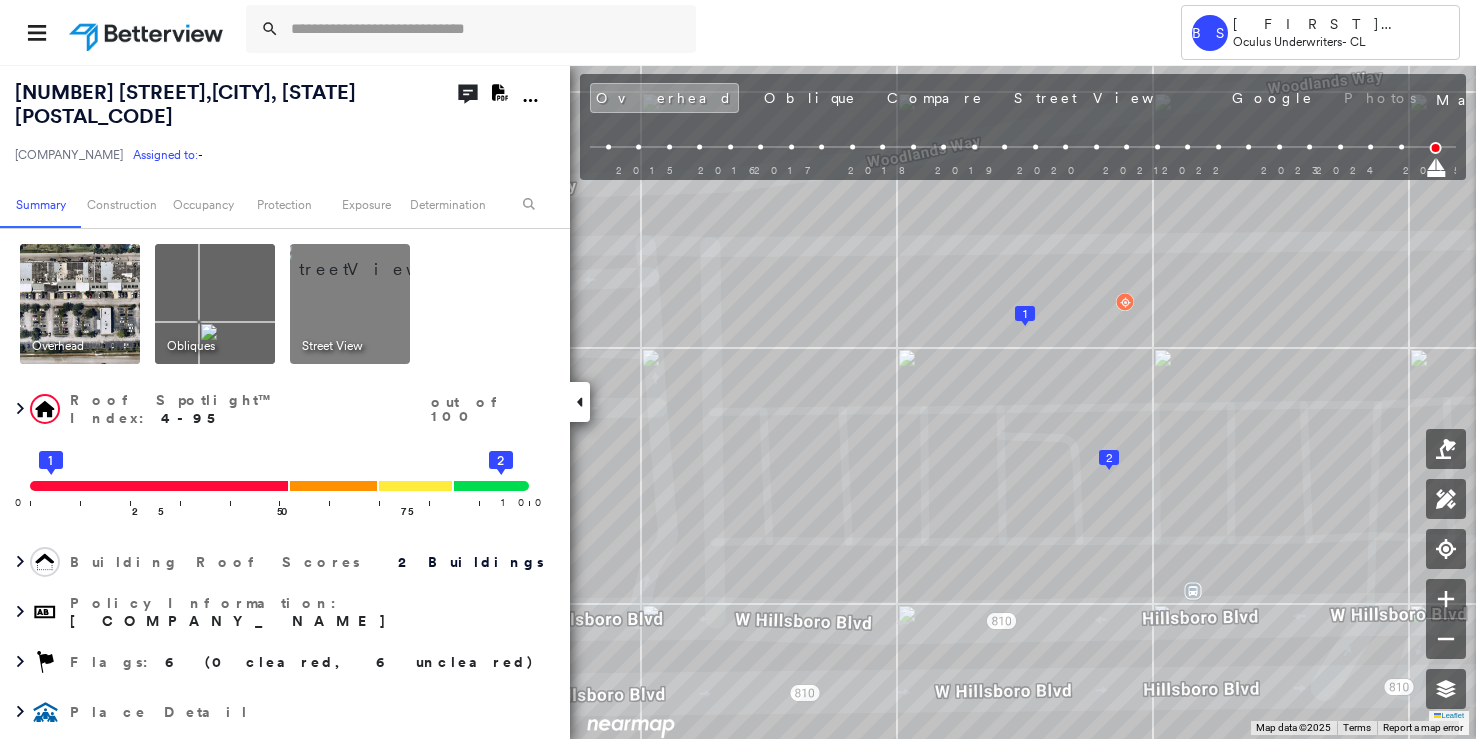 click 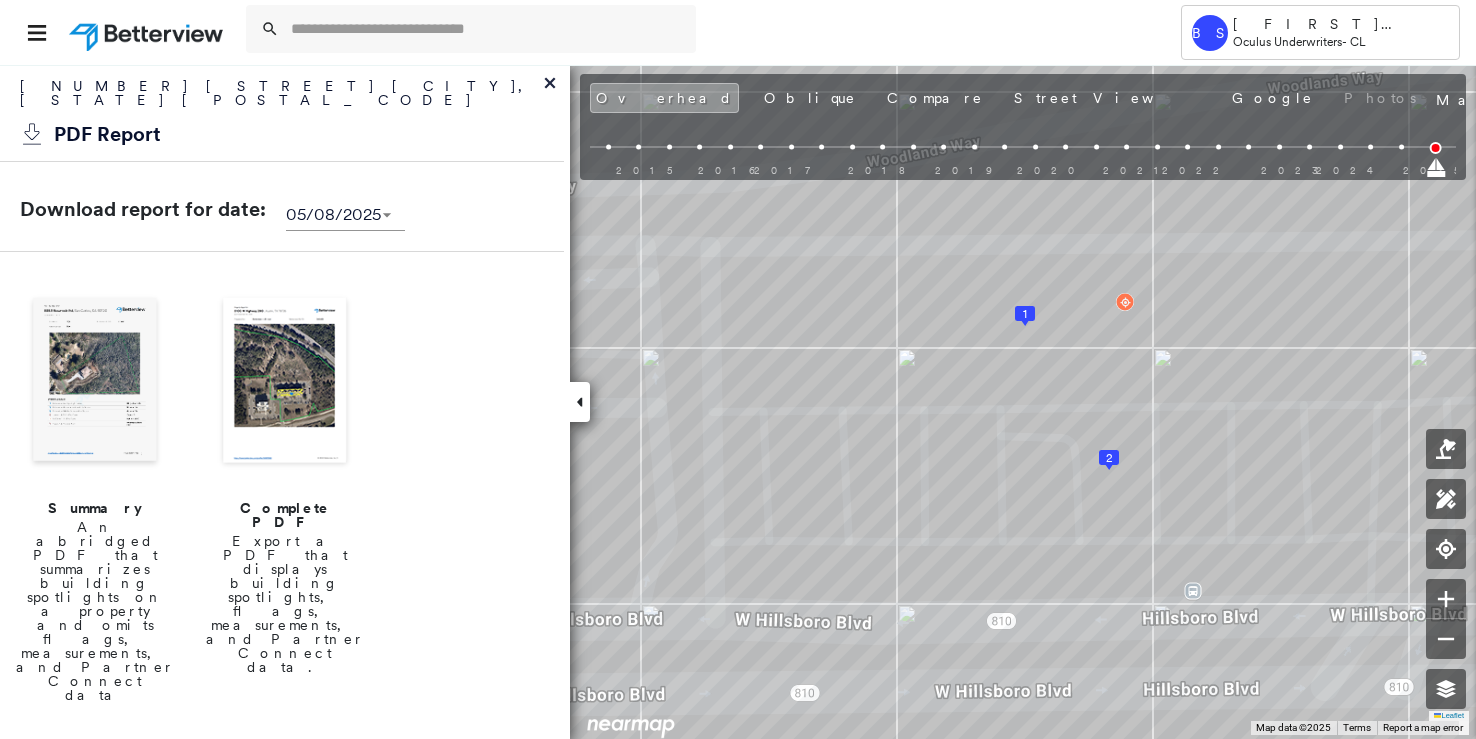 click on "Complete PDF" at bounding box center [285, 515] 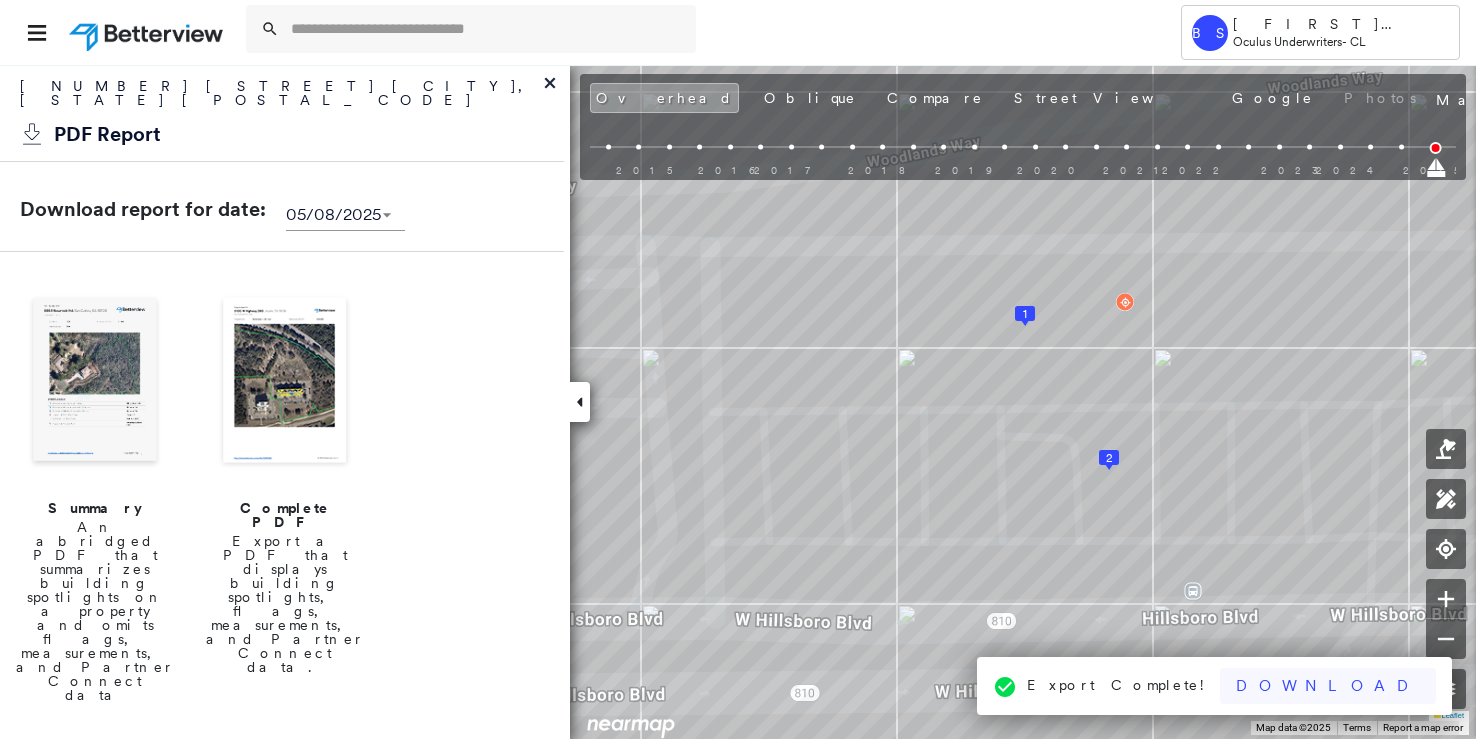click on "Download" at bounding box center [1328, 686] 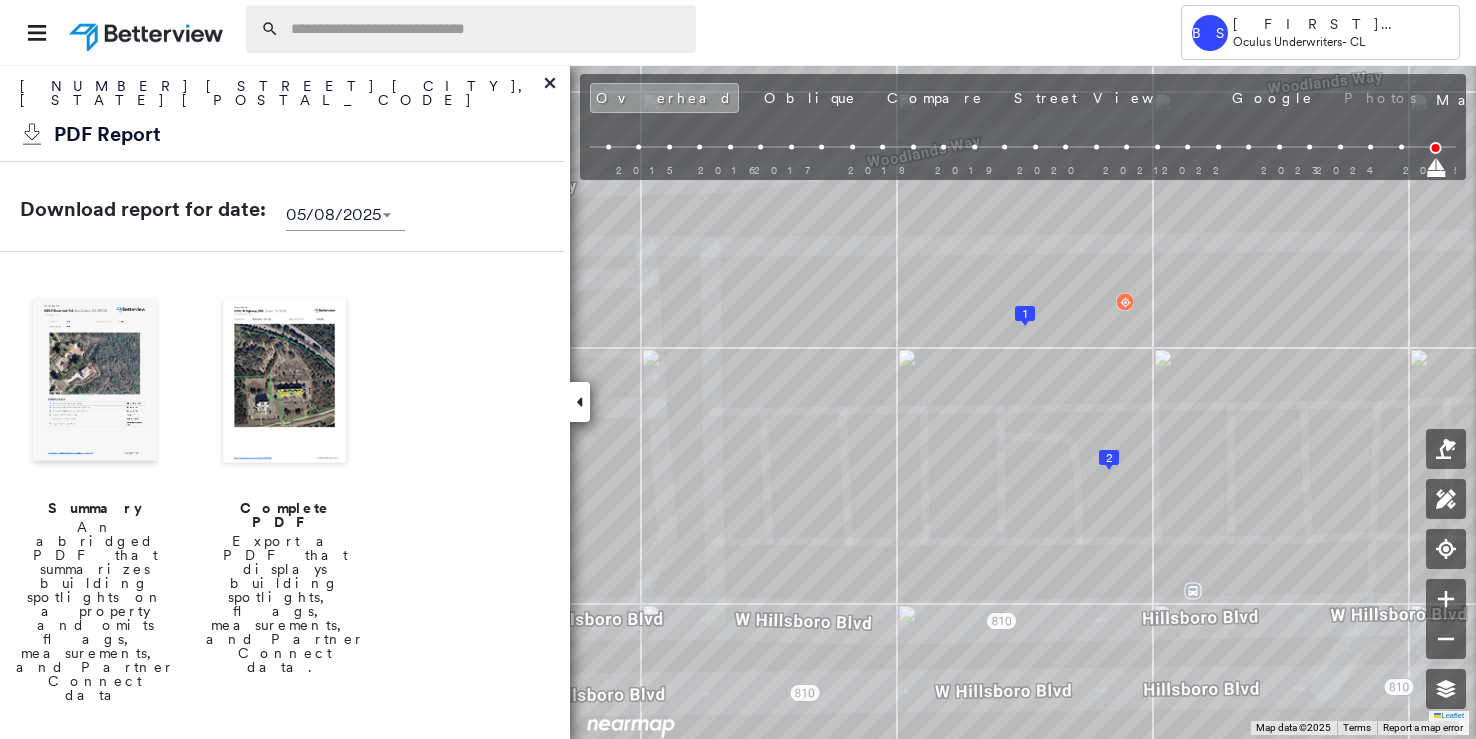 click at bounding box center (487, 29) 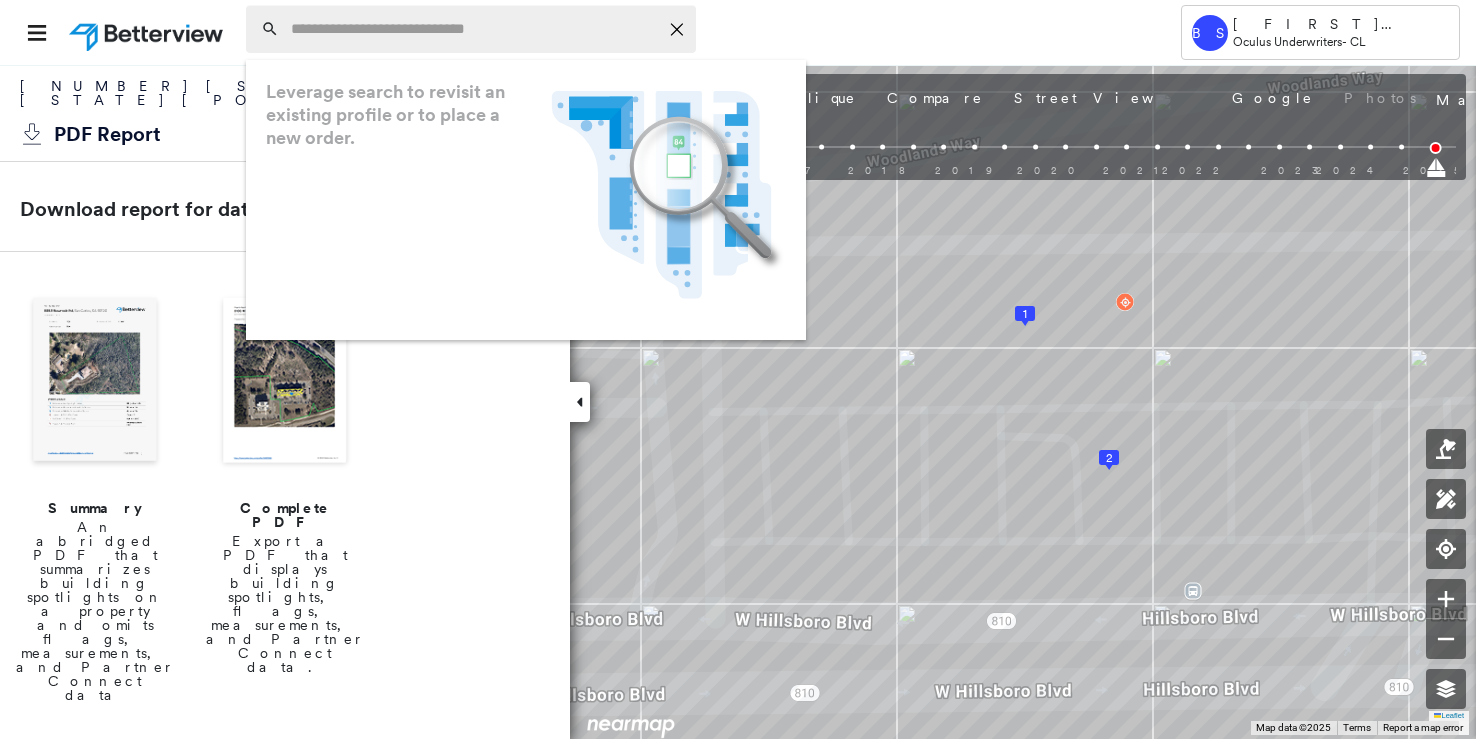paste on "**********" 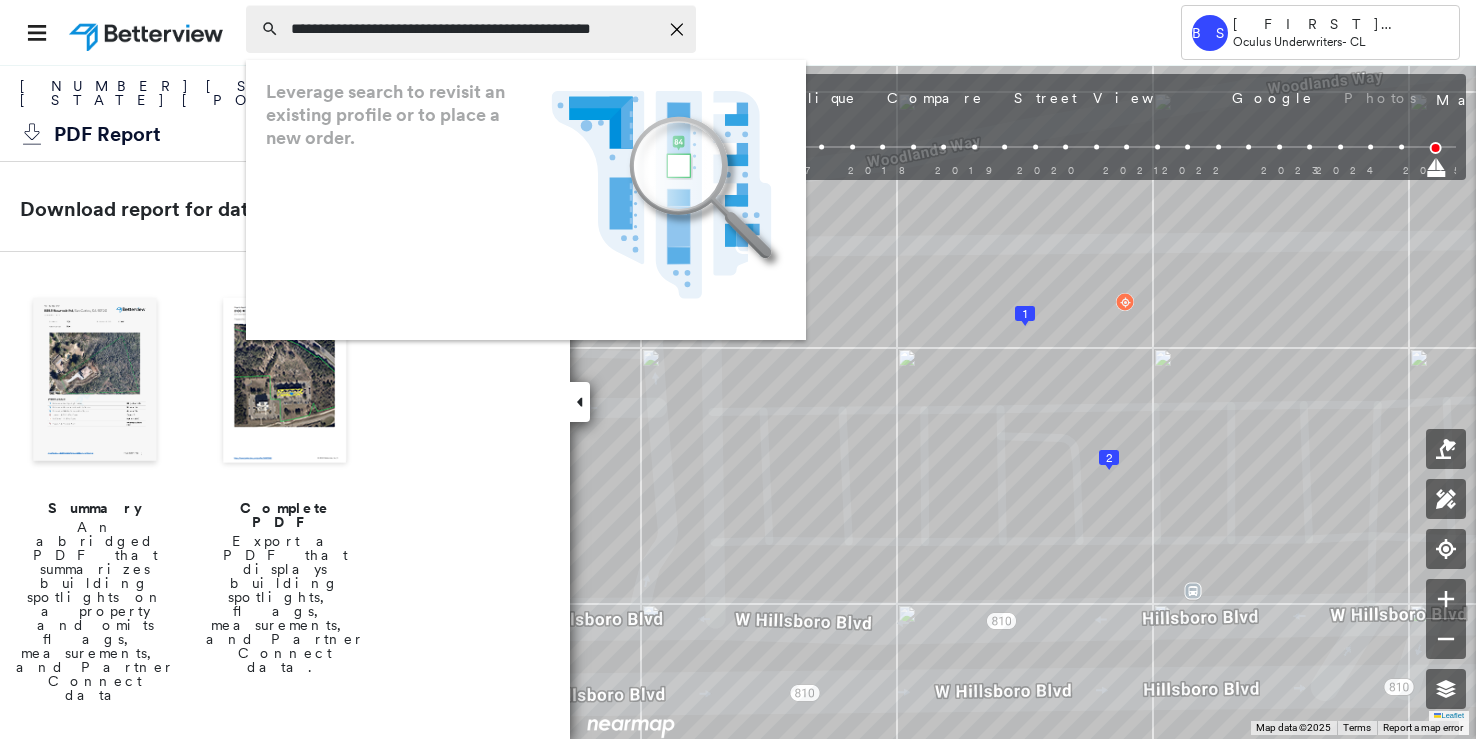scroll, scrollTop: 0, scrollLeft: 42, axis: horizontal 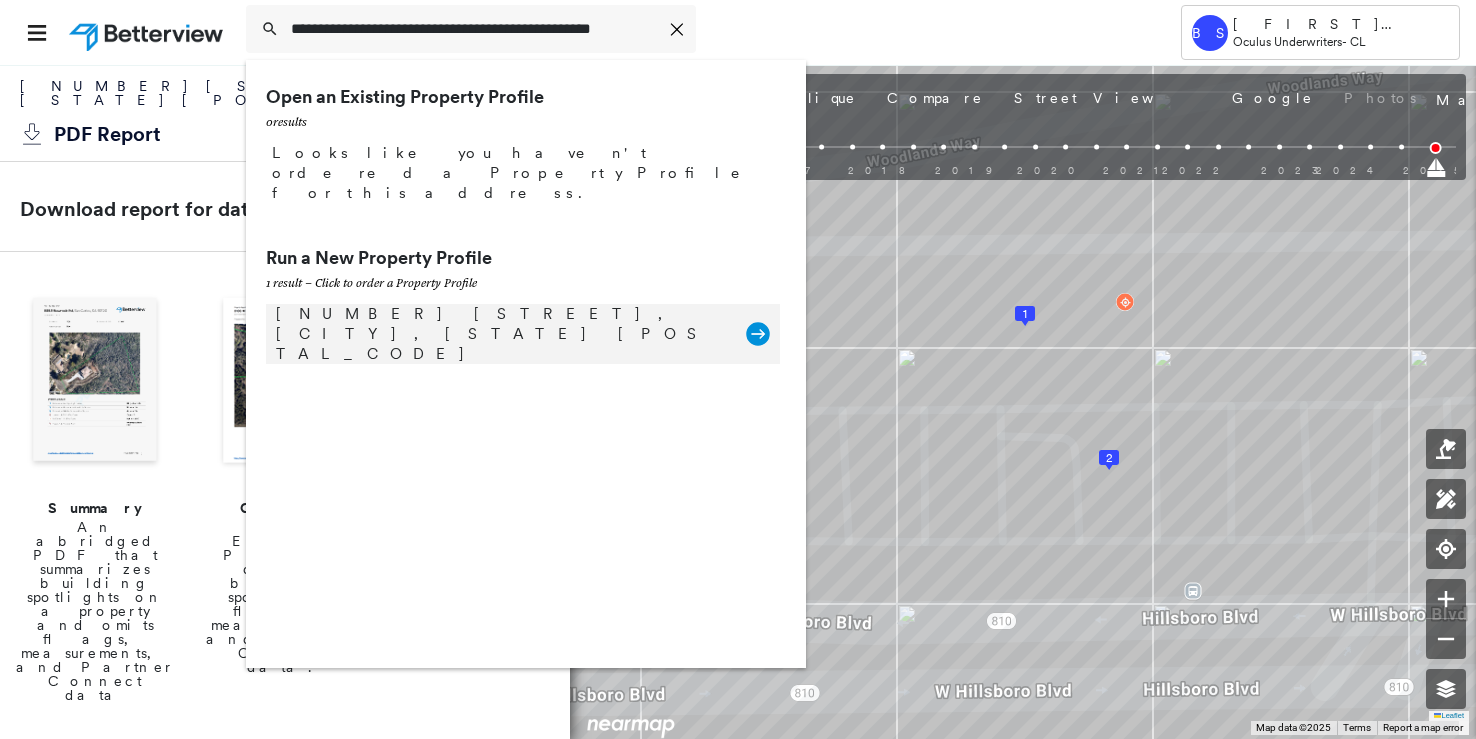 type on "**********" 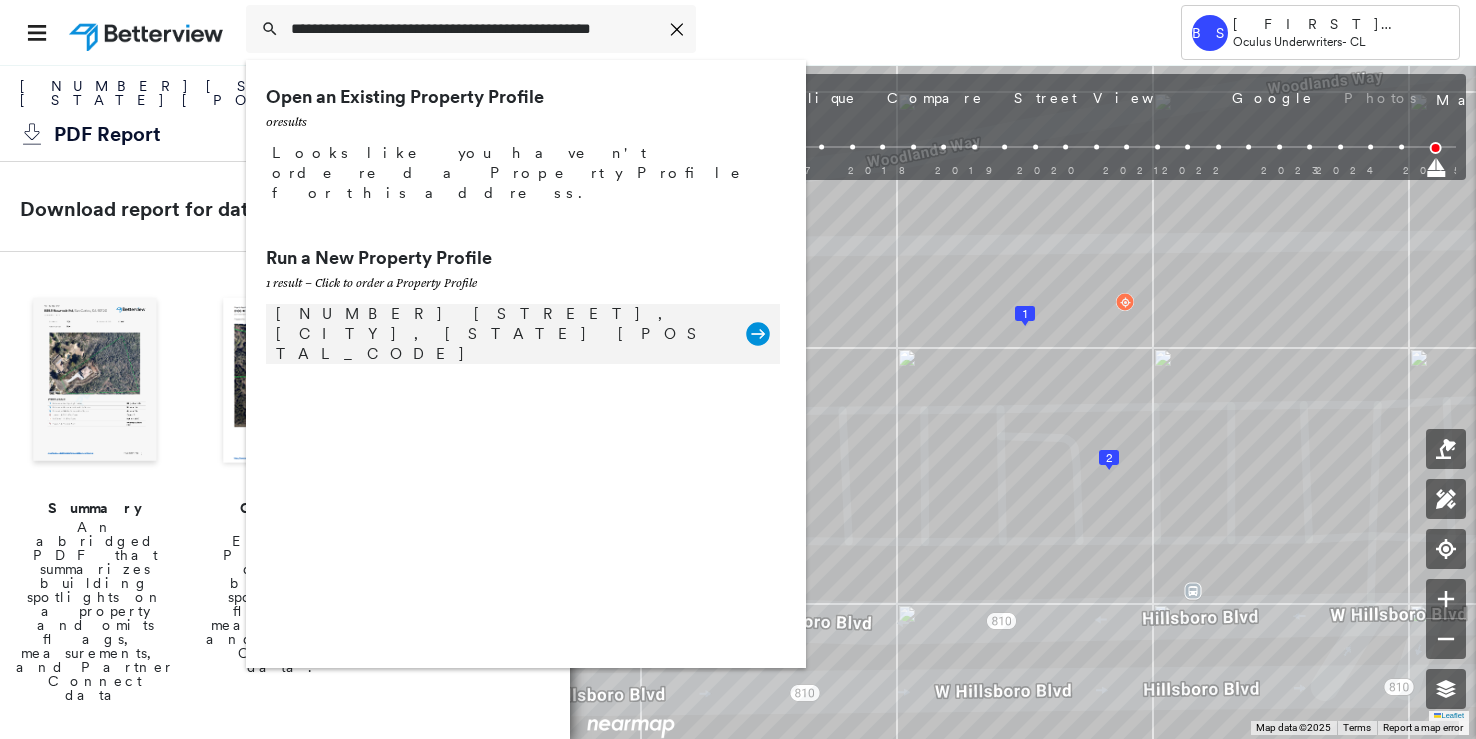scroll, scrollTop: 0, scrollLeft: 0, axis: both 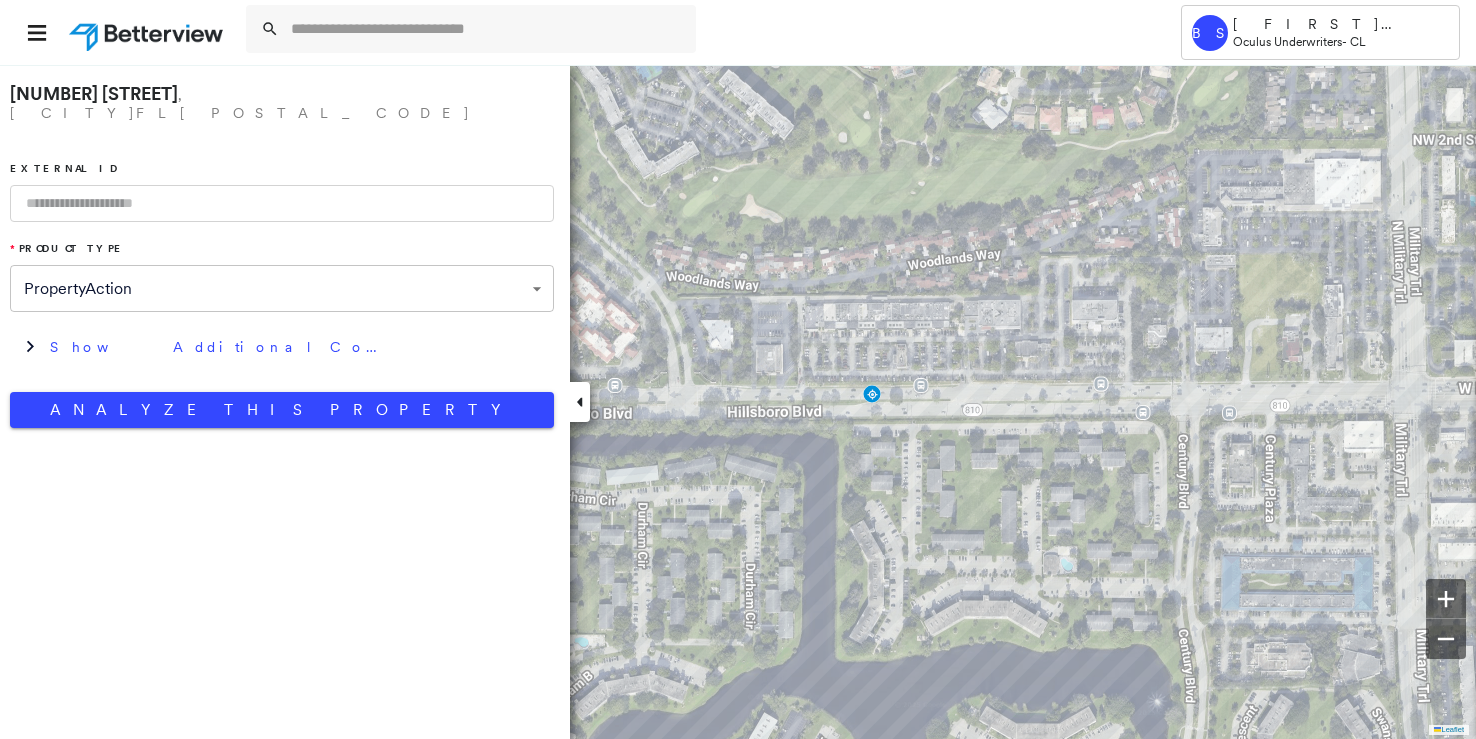 click at bounding box center (282, 203) 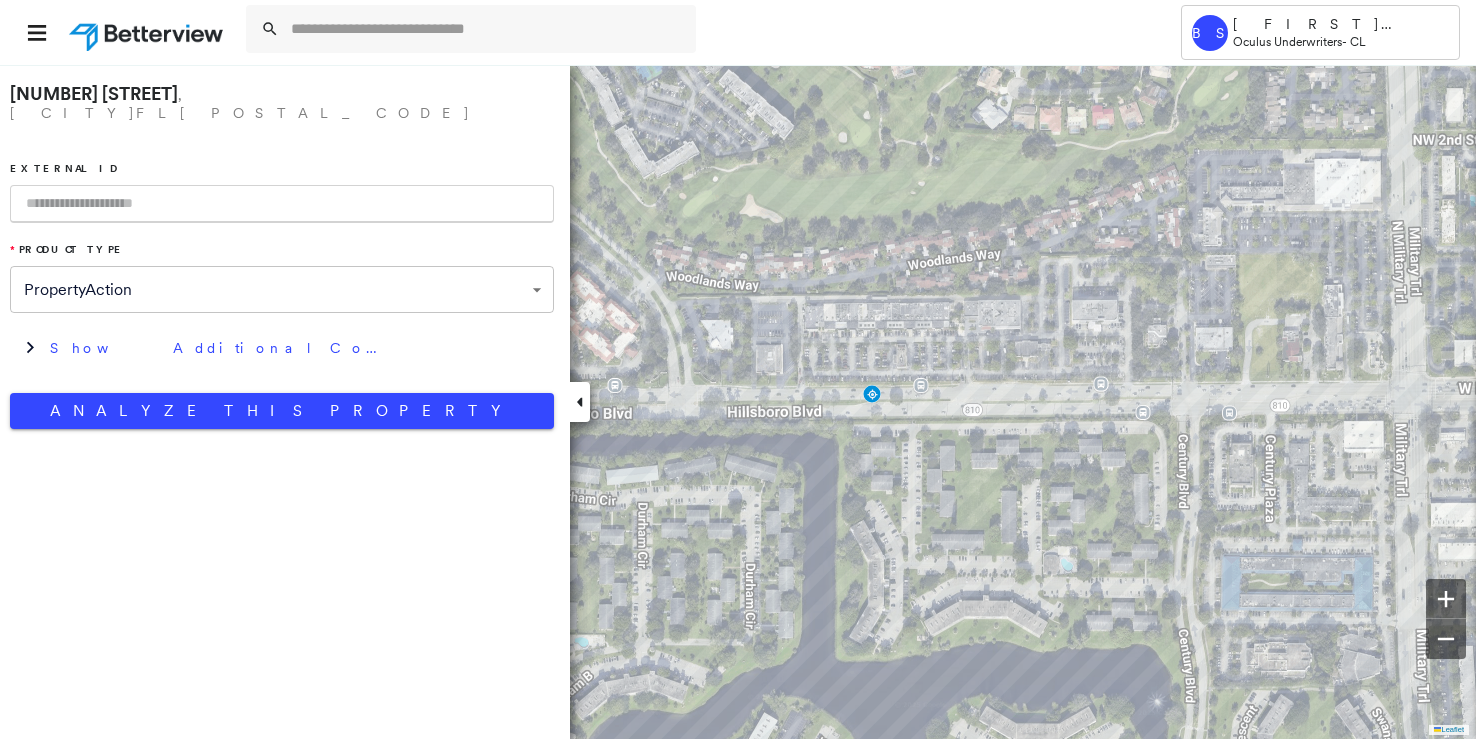 paste on "**********" 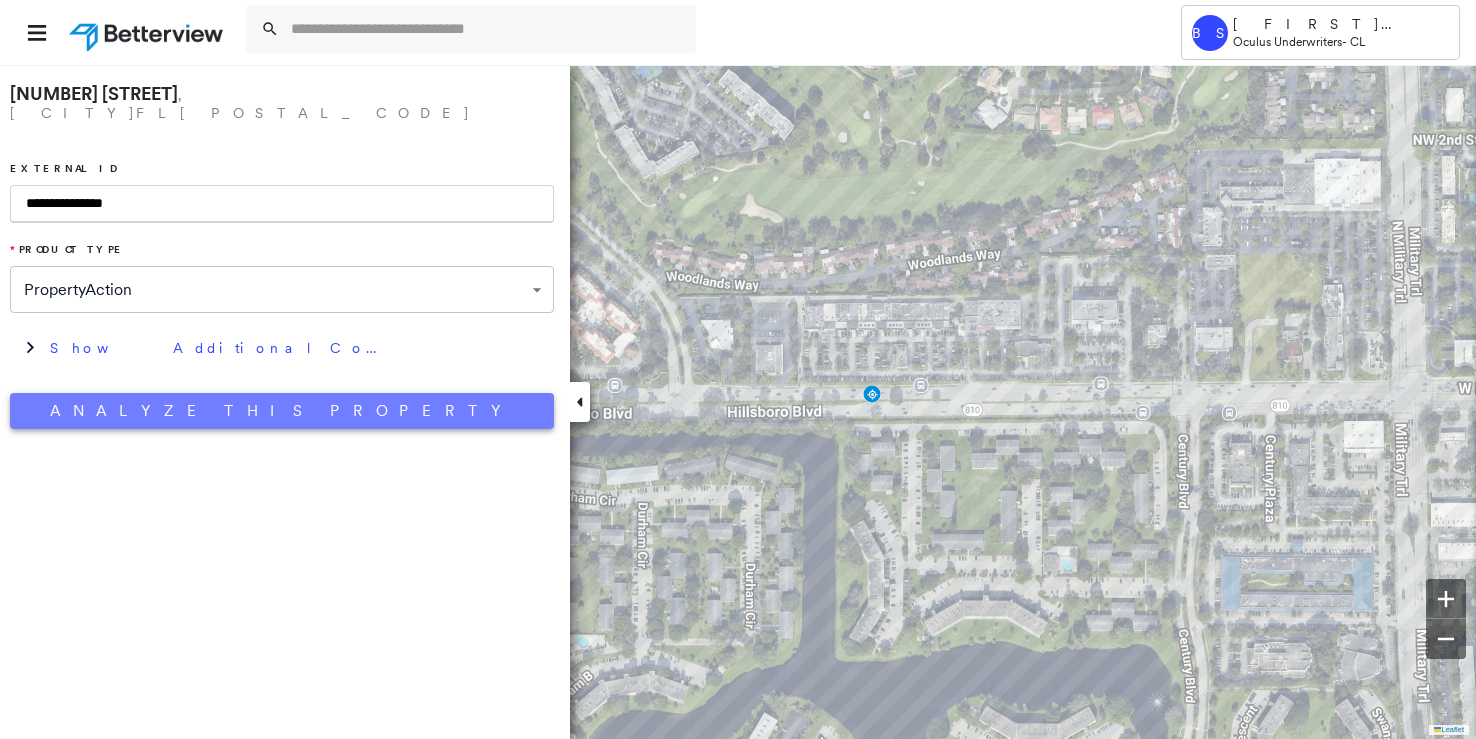 type on "**********" 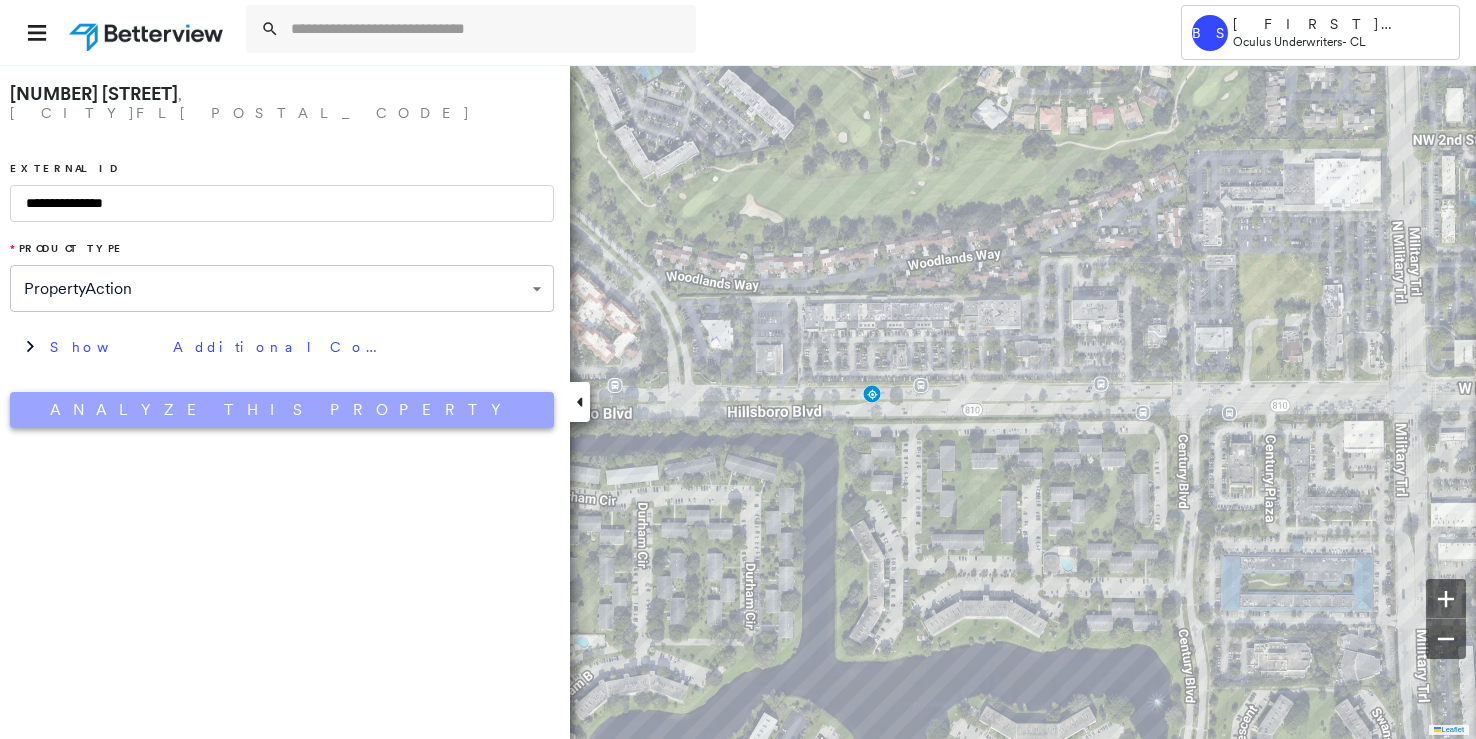 click on "Analyze This Property" at bounding box center (282, 410) 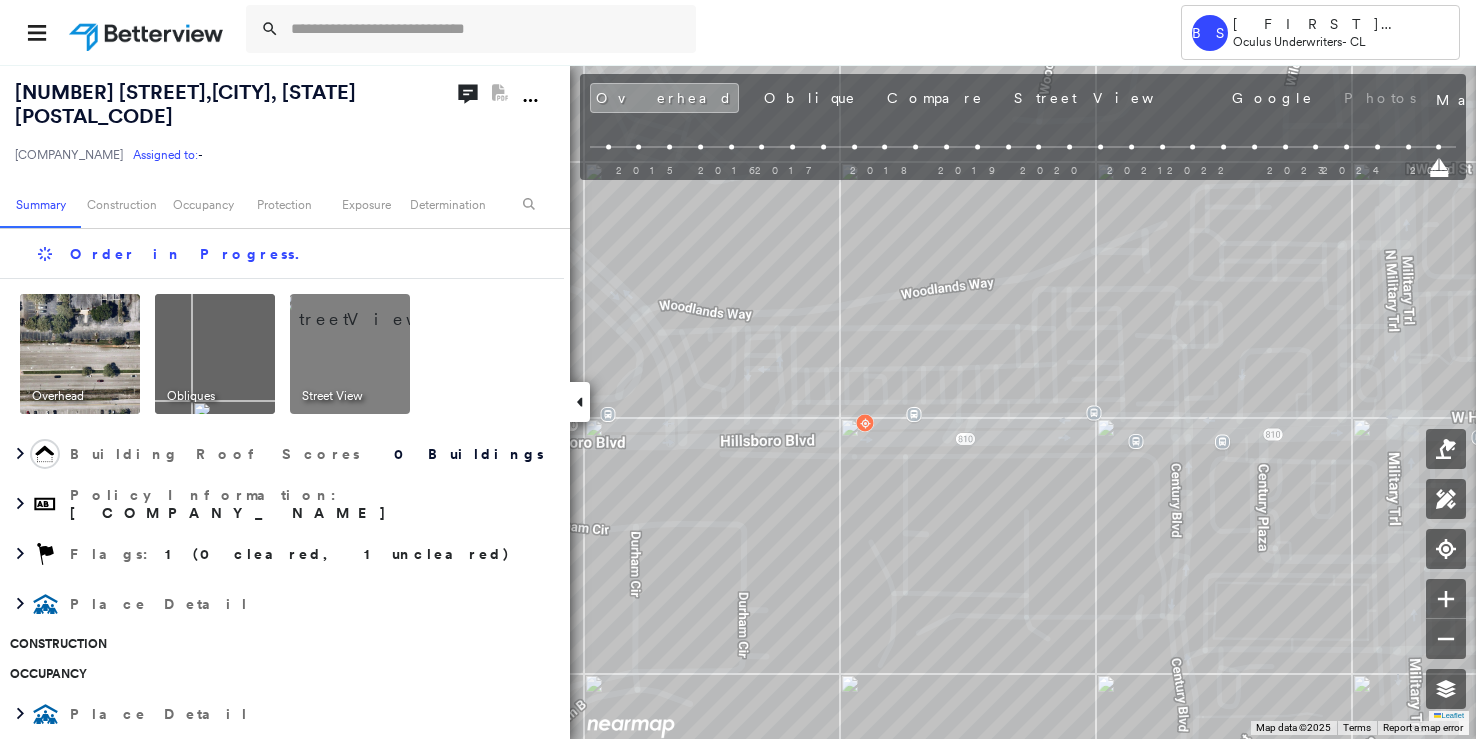 click on "[NUMBER] [STREET] ,  [CITY], [STATE] [POSTAL_CODE]" at bounding box center (185, 104) 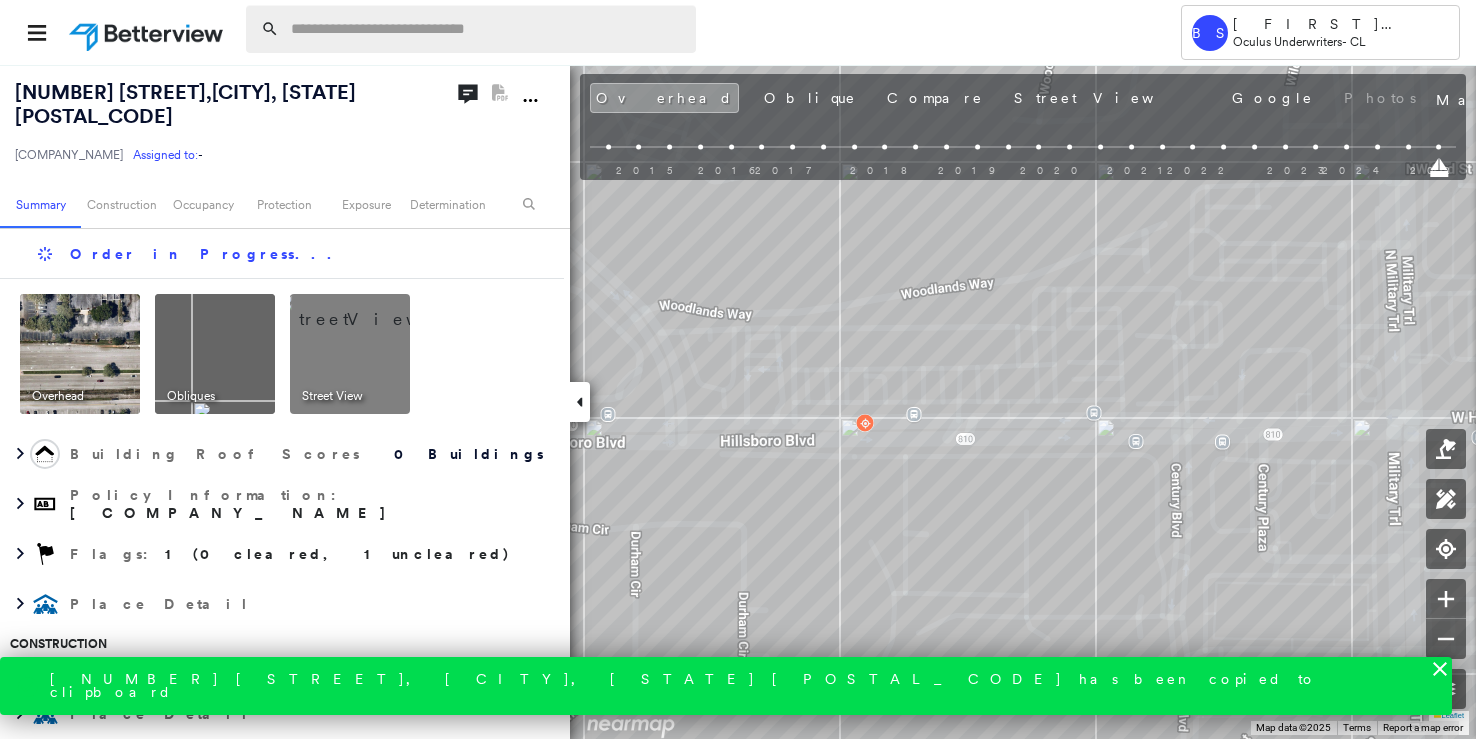 click at bounding box center (487, 29) 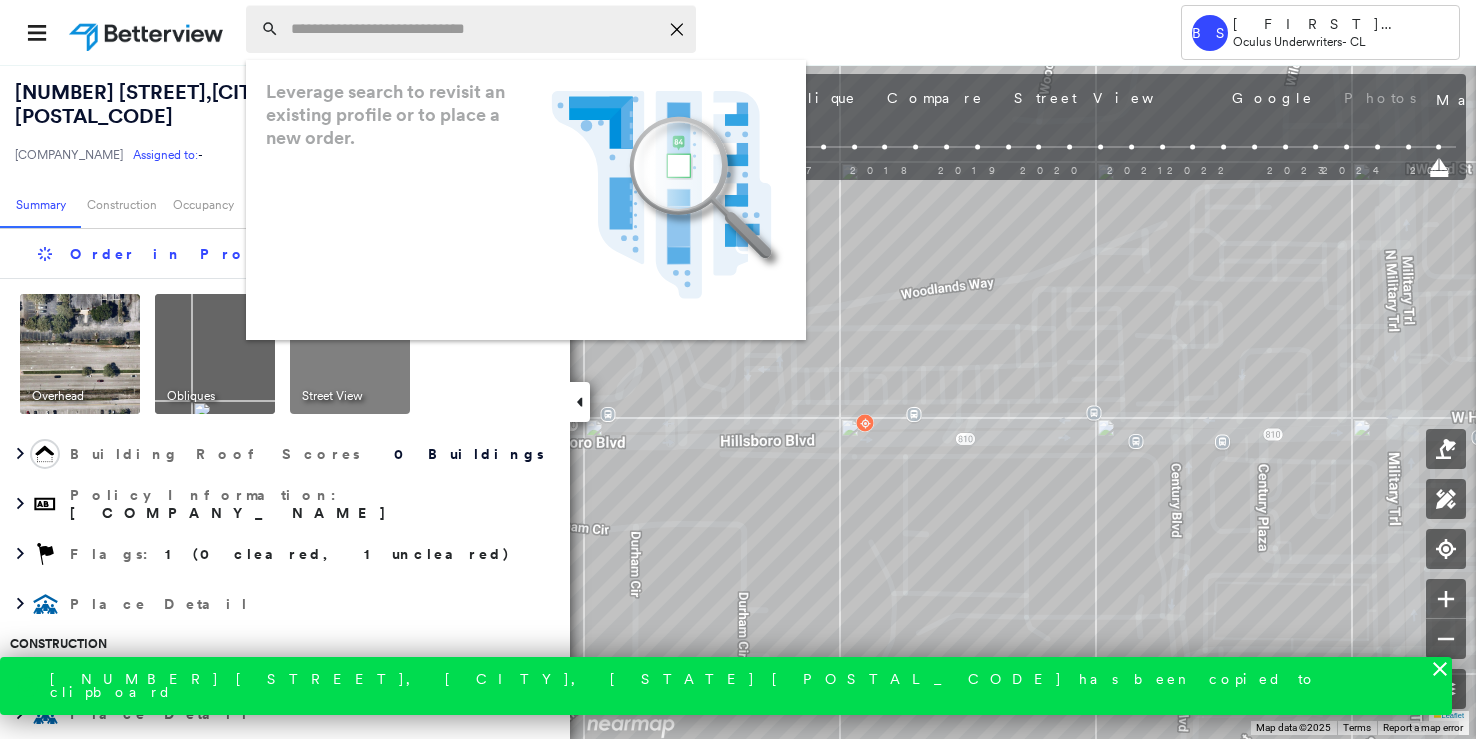 paste on "**********" 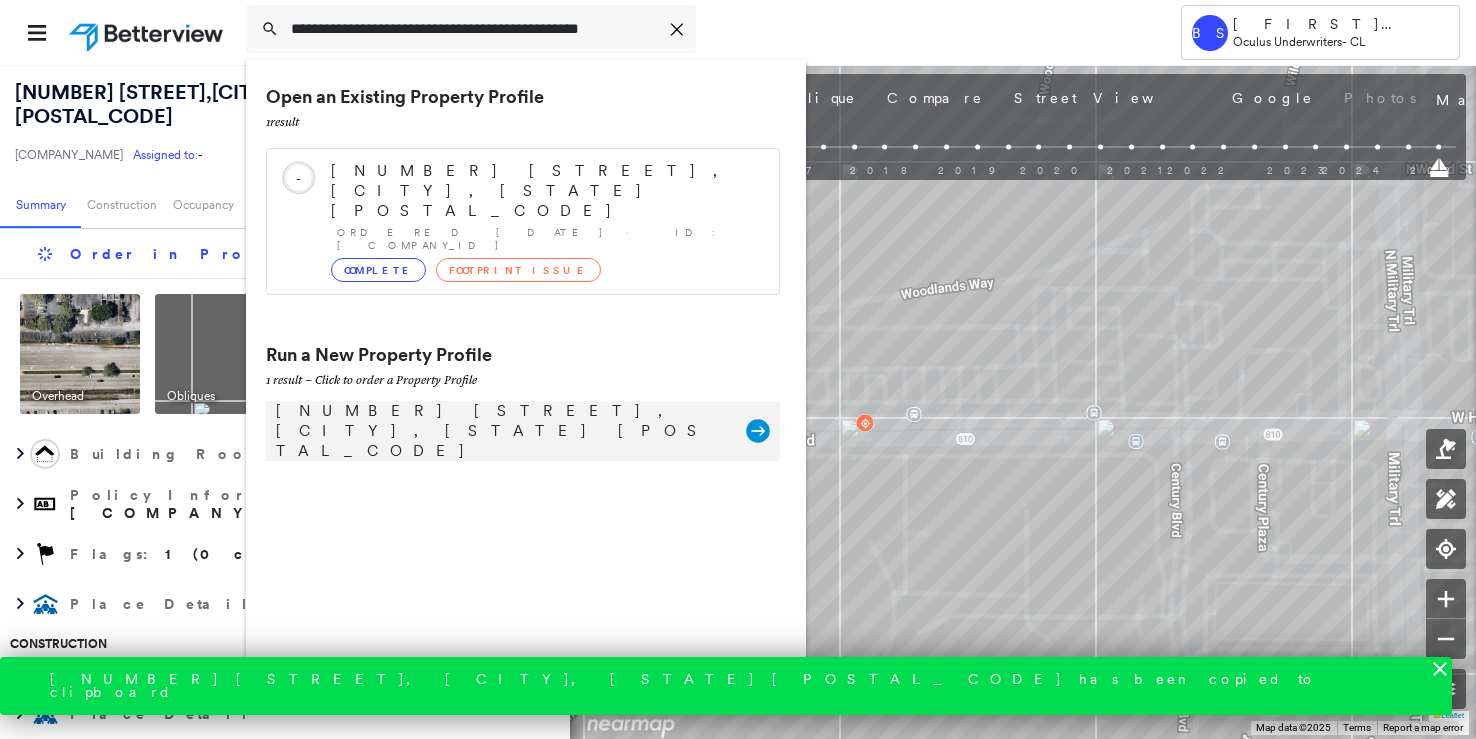 type on "**********" 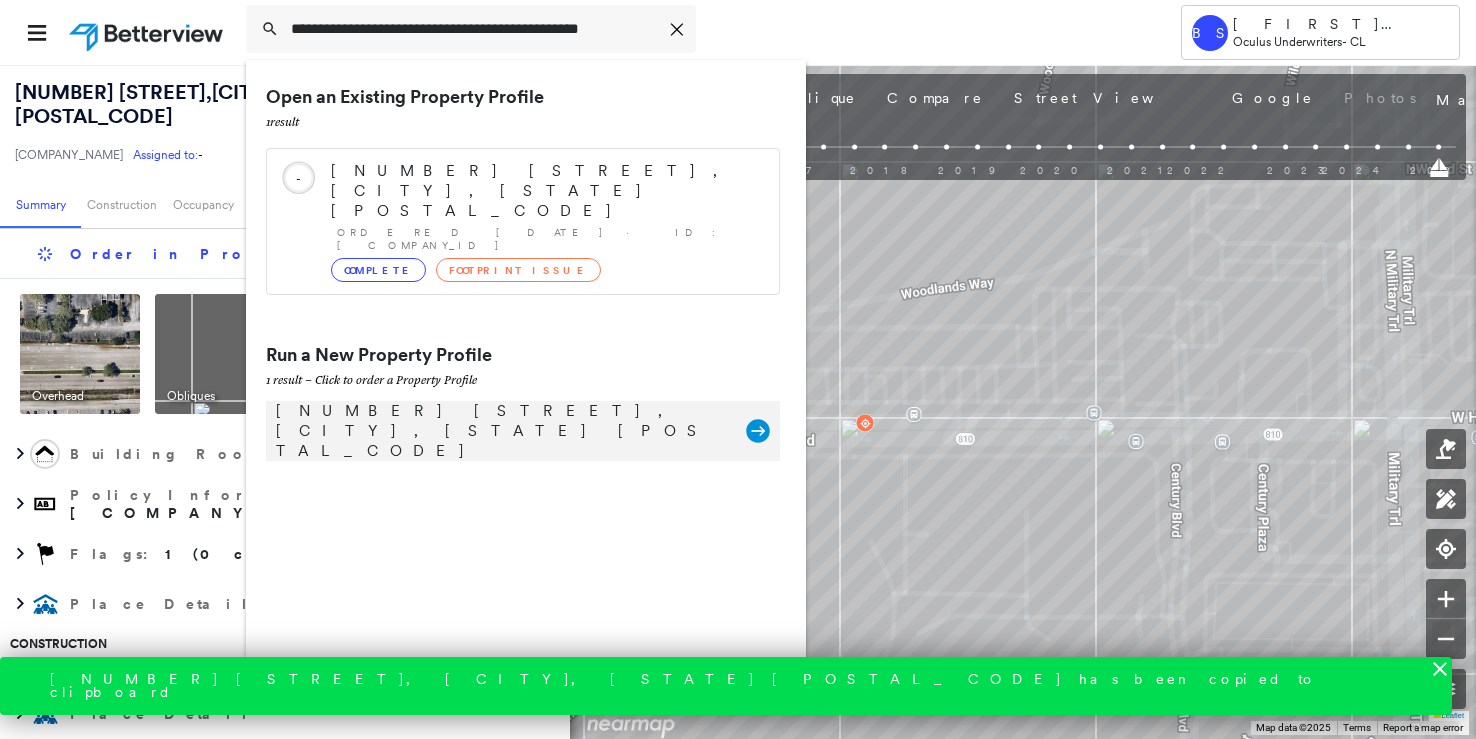 click 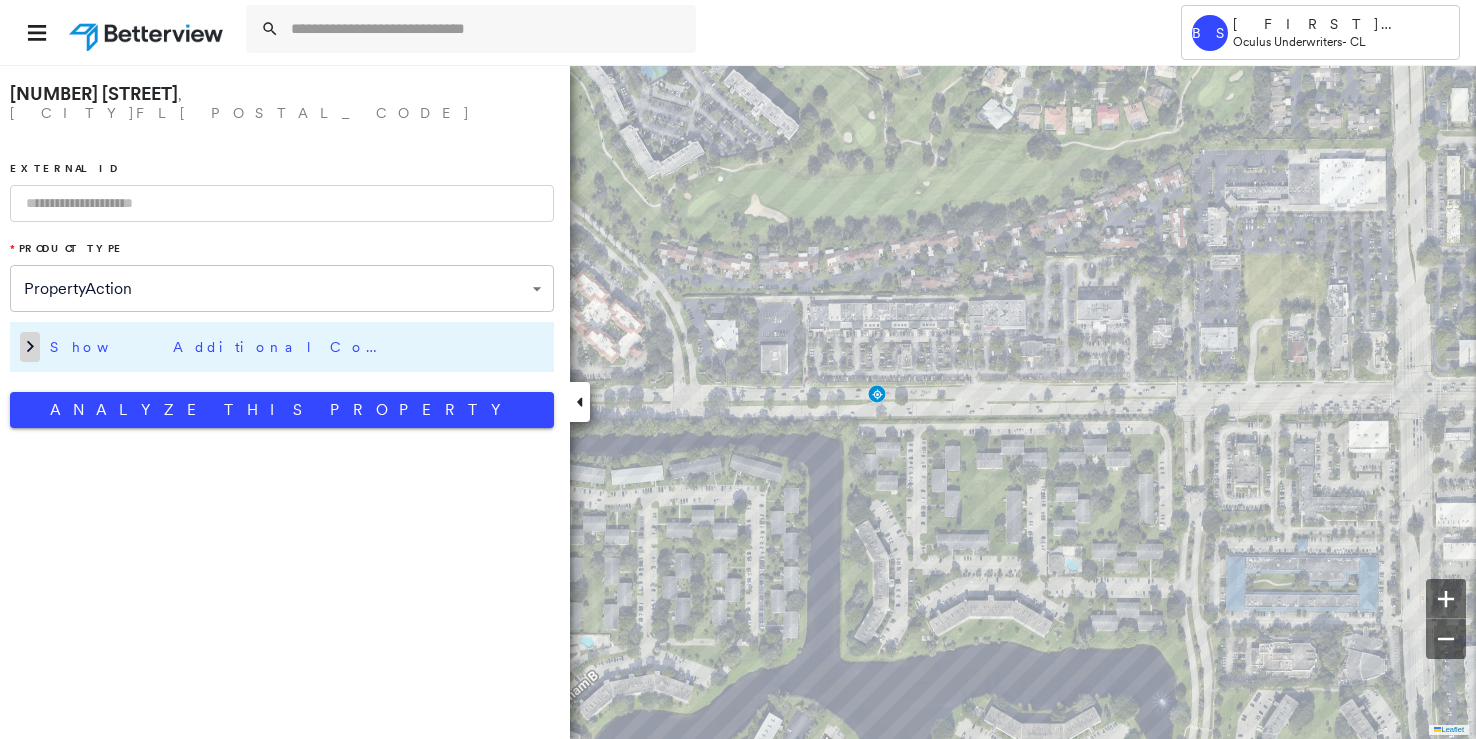 click at bounding box center [30, 347] 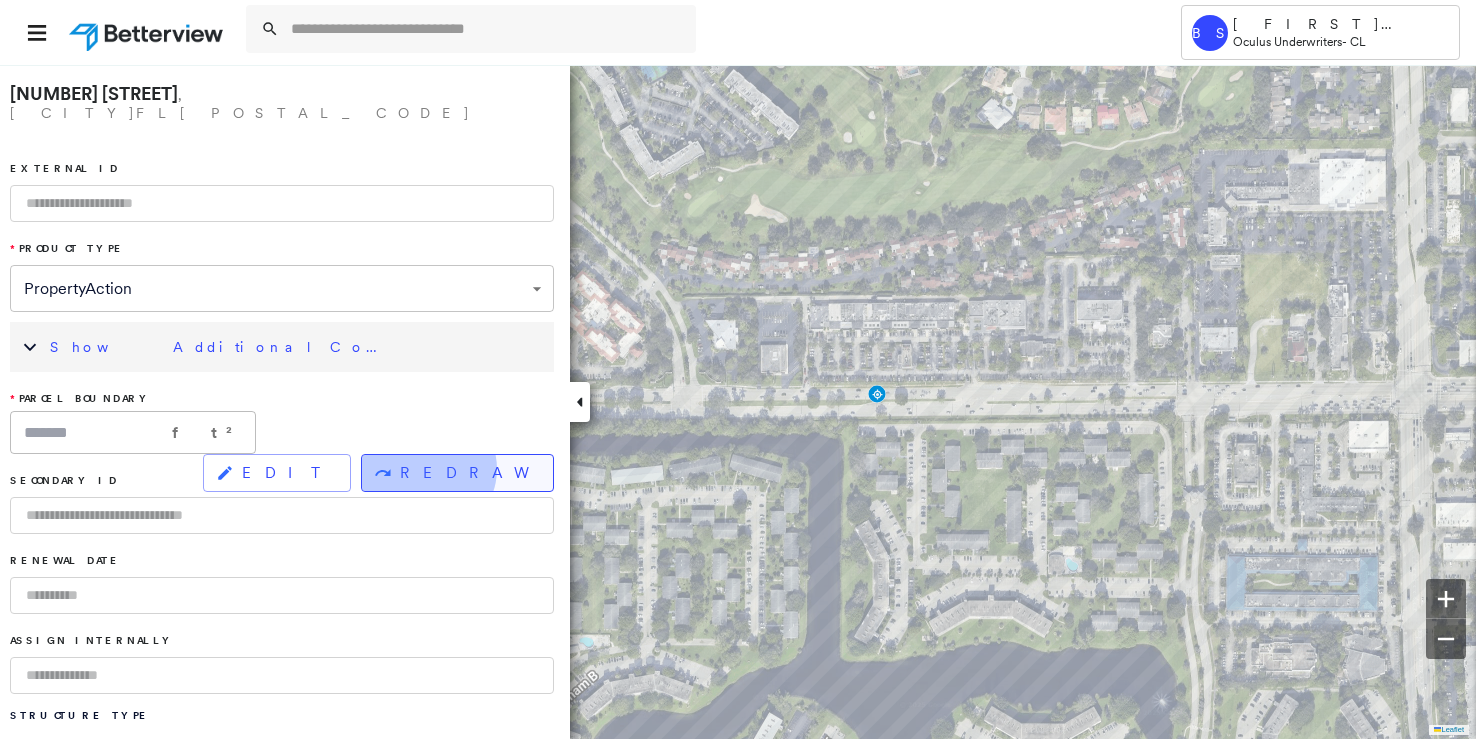 click on "REDRAW" at bounding box center (468, 473) 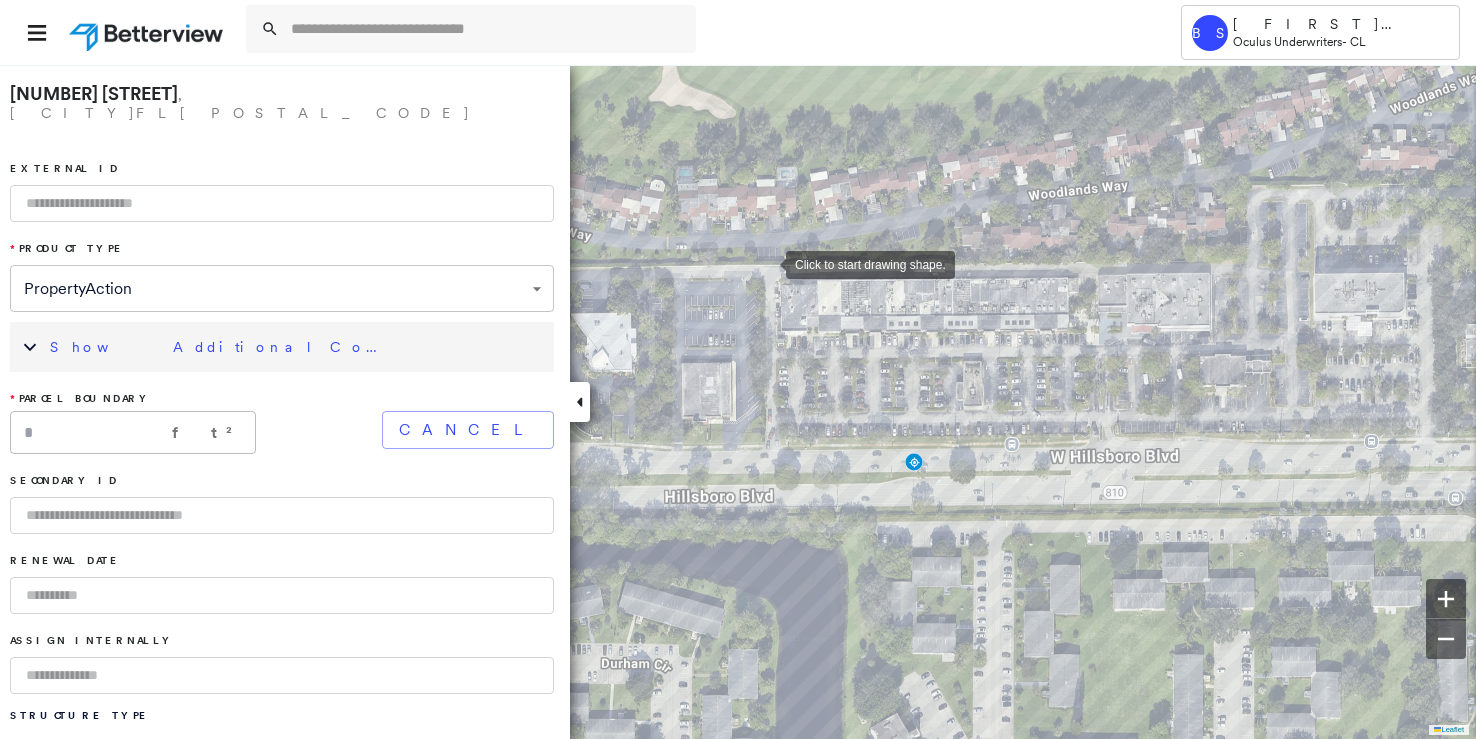 click at bounding box center (766, 263) 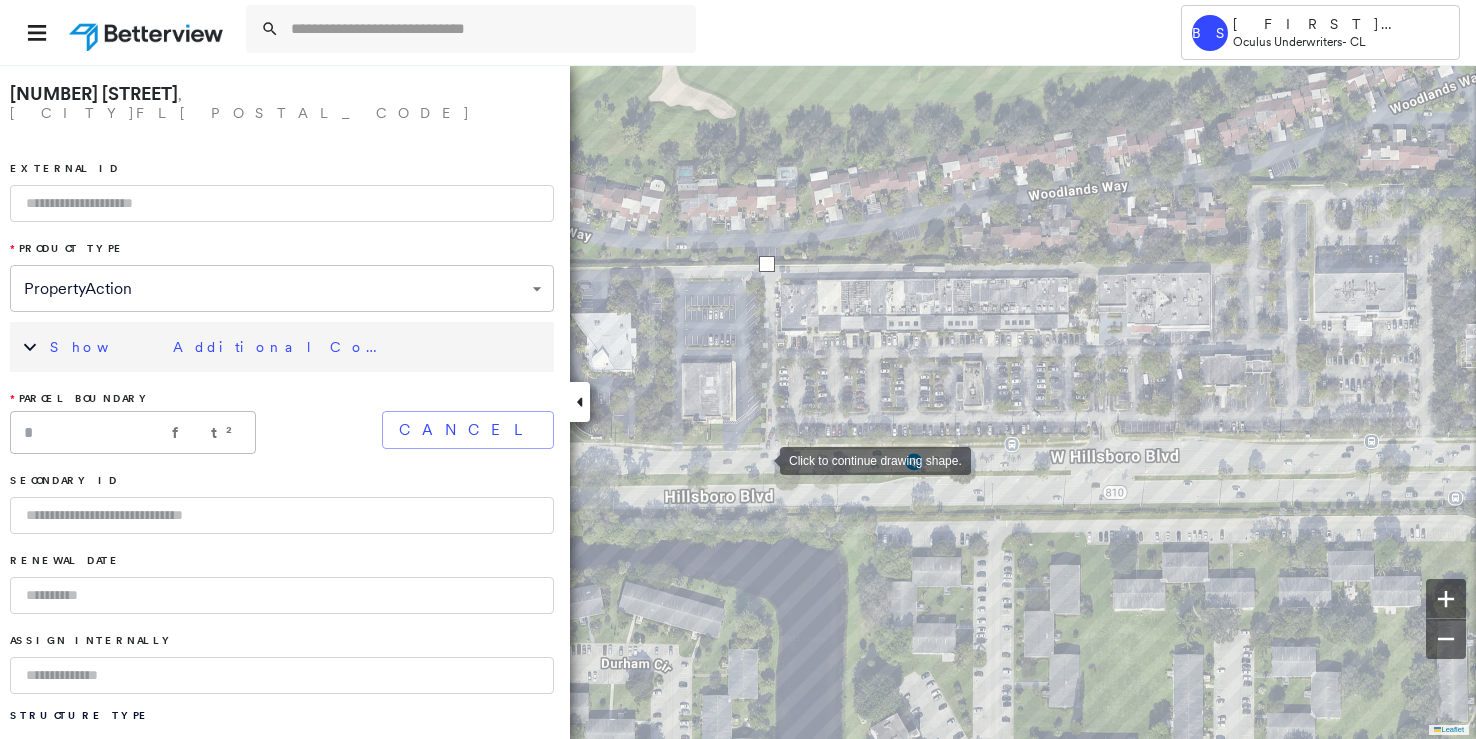 click at bounding box center (760, 459) 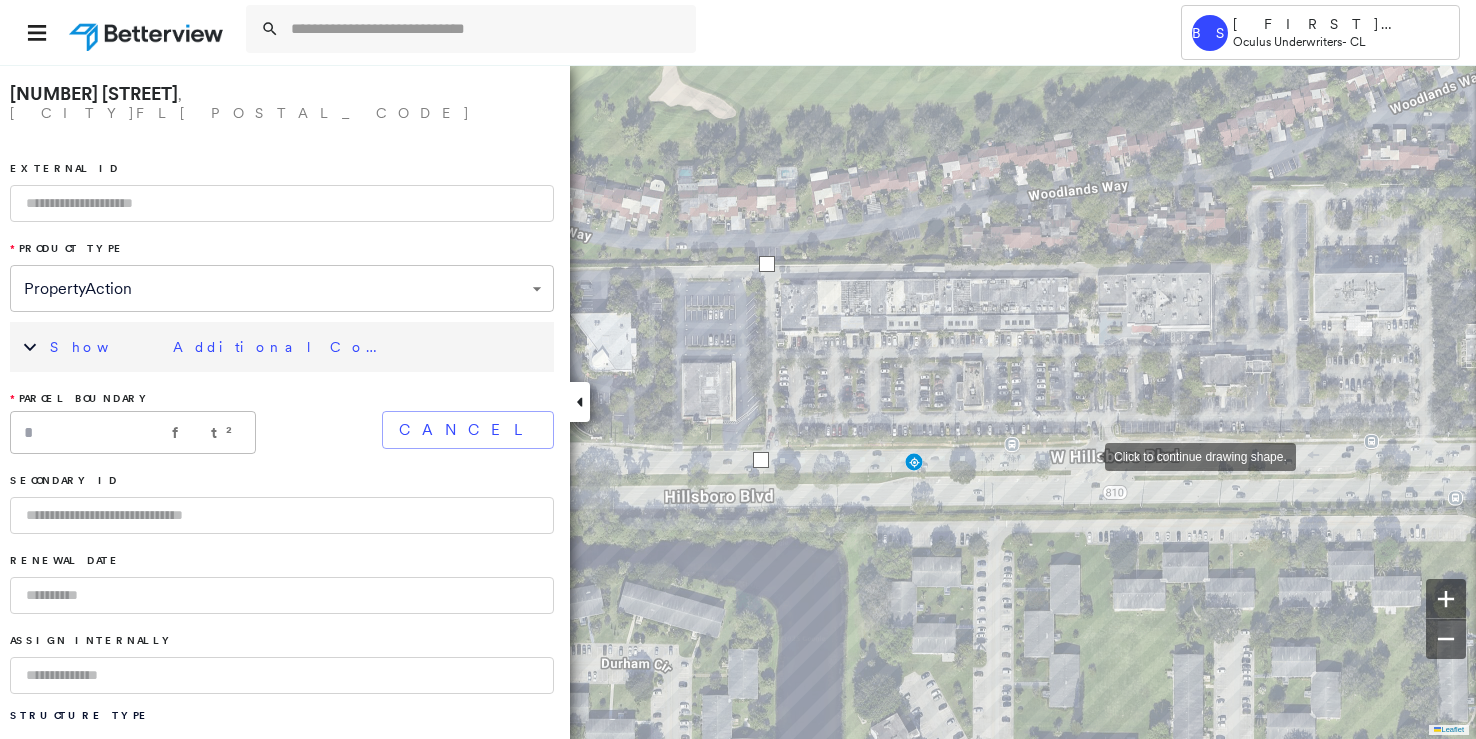 click at bounding box center (1085, 455) 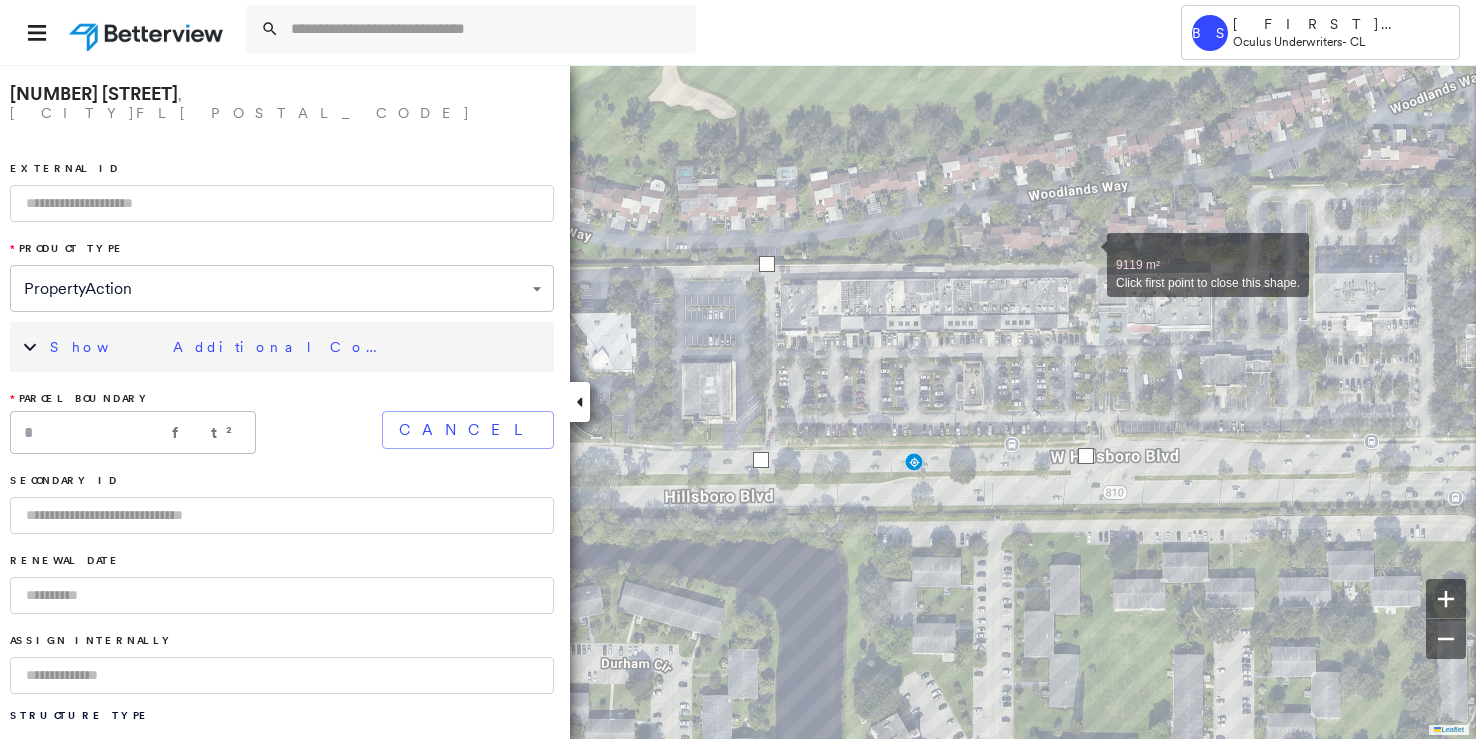 click at bounding box center (1087, 254) 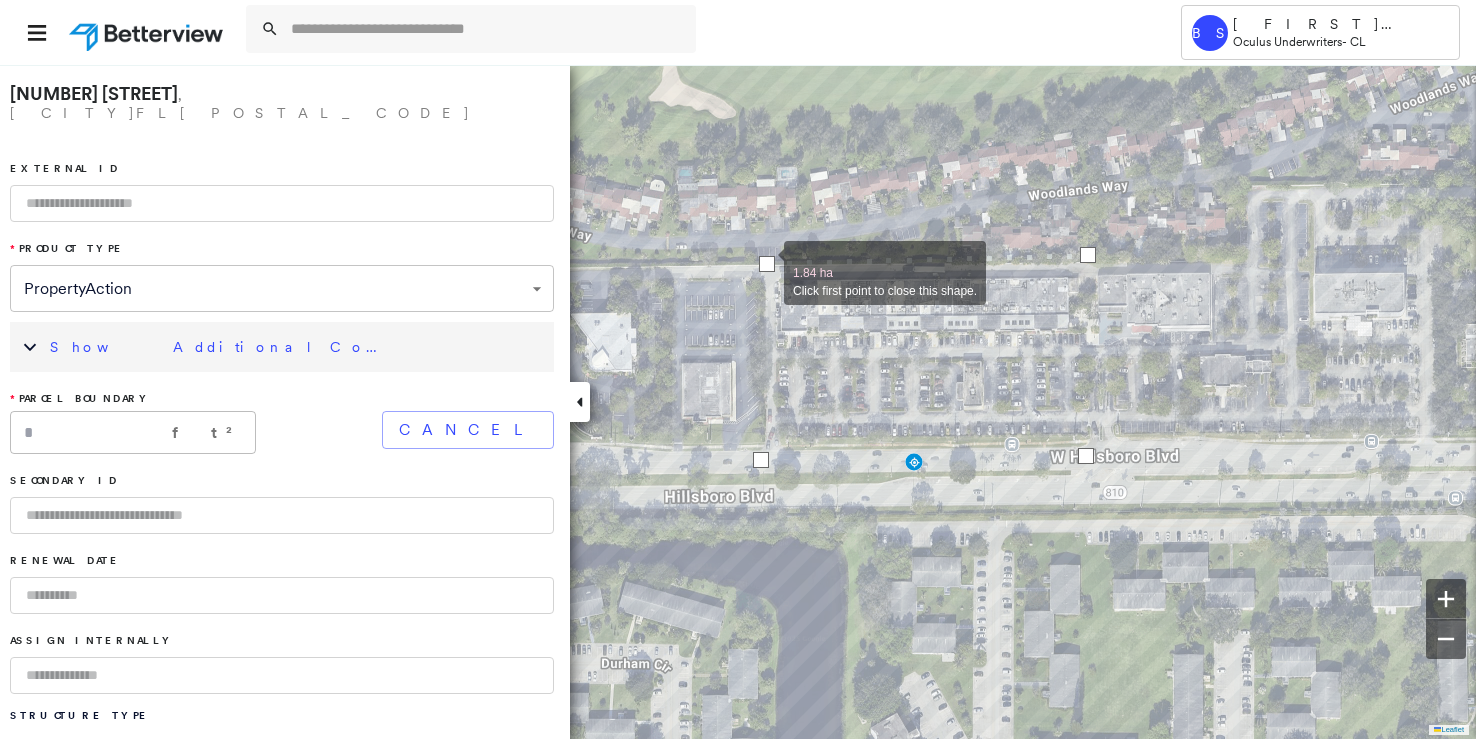click at bounding box center (767, 264) 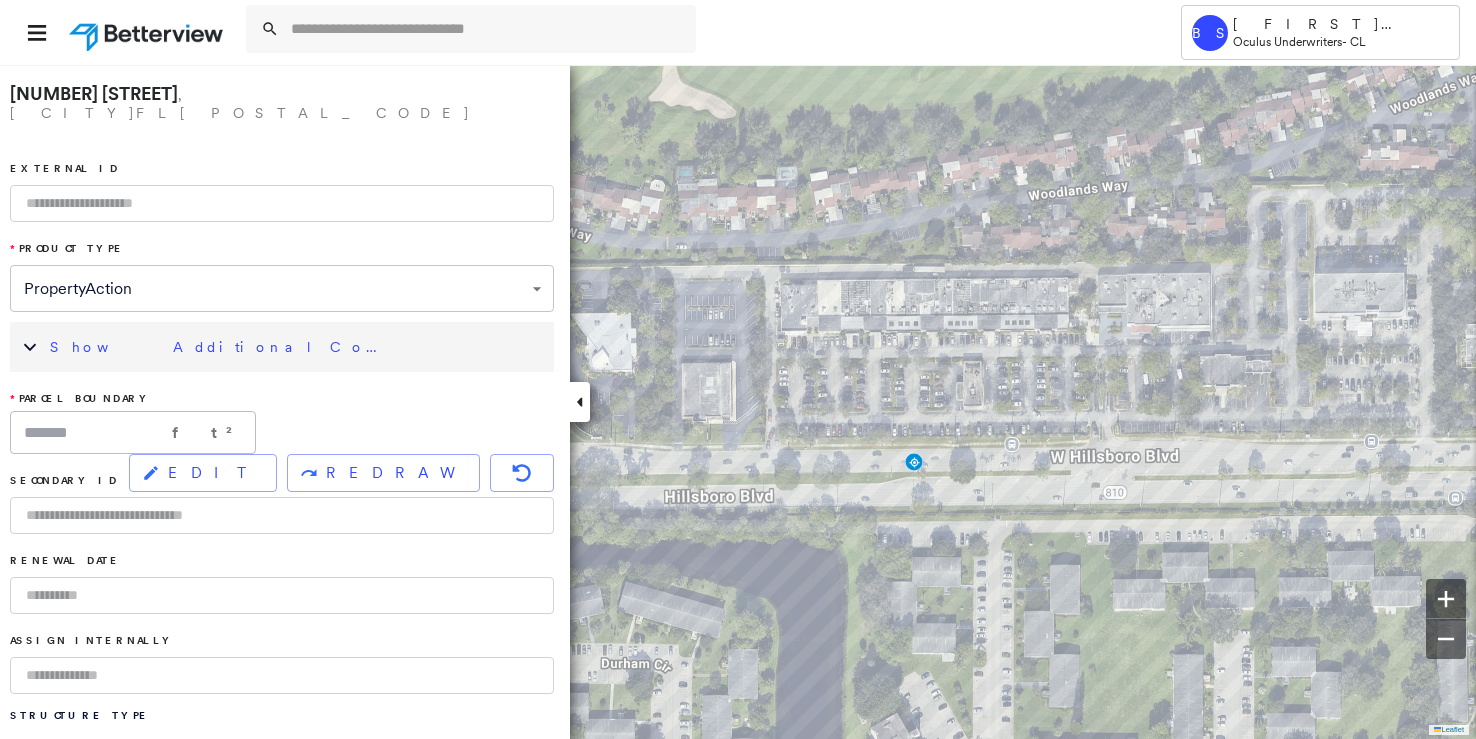 click on "Show Additional Company Data" at bounding box center (220, 347) 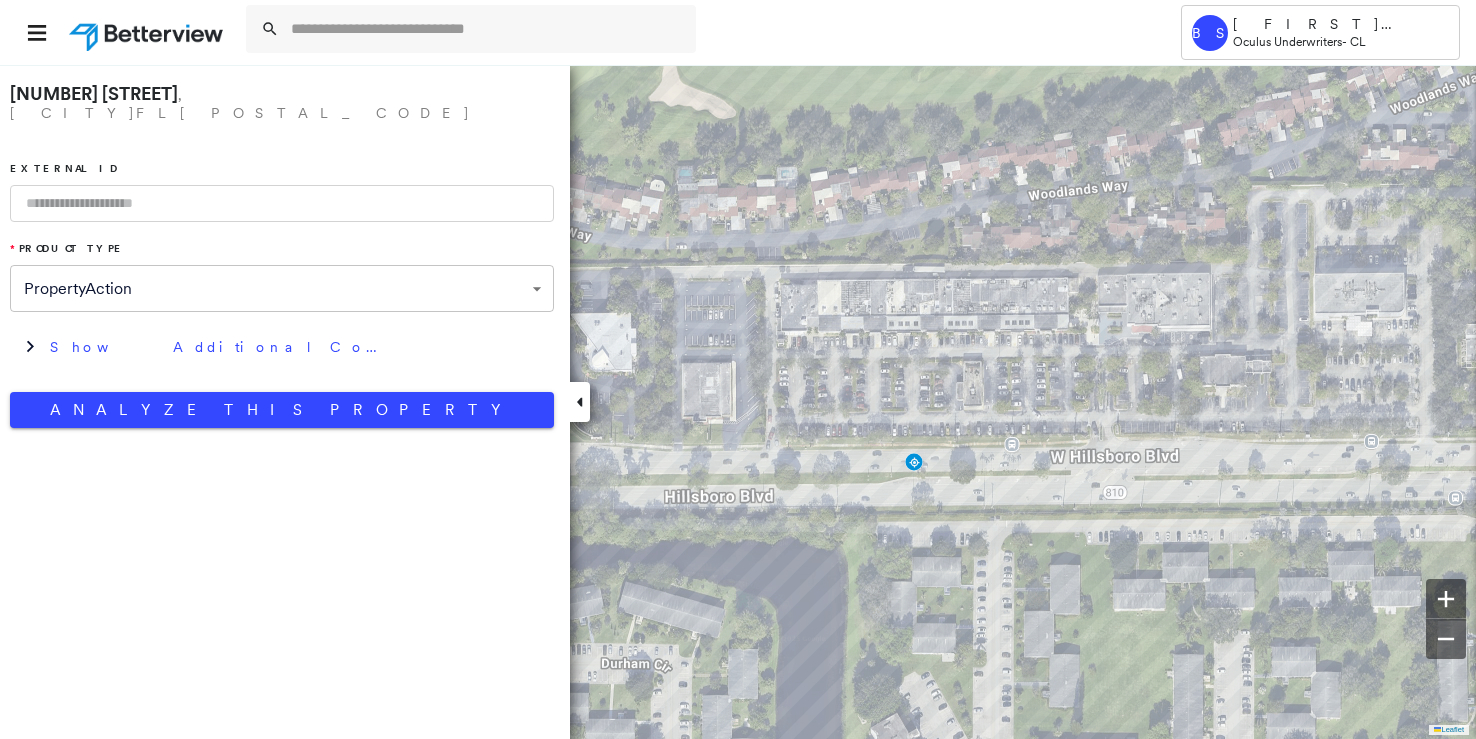 click at bounding box center [282, 203] 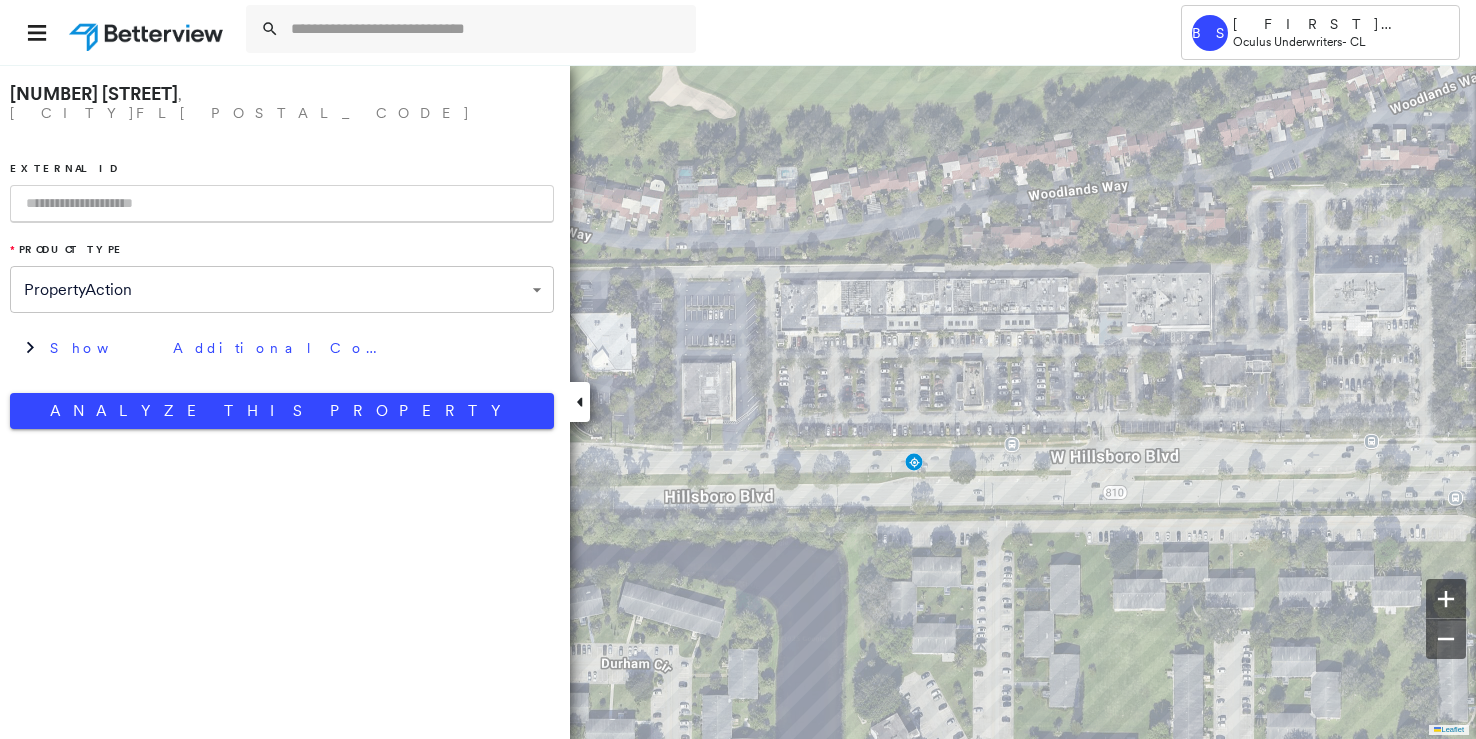 click at bounding box center [282, 204] 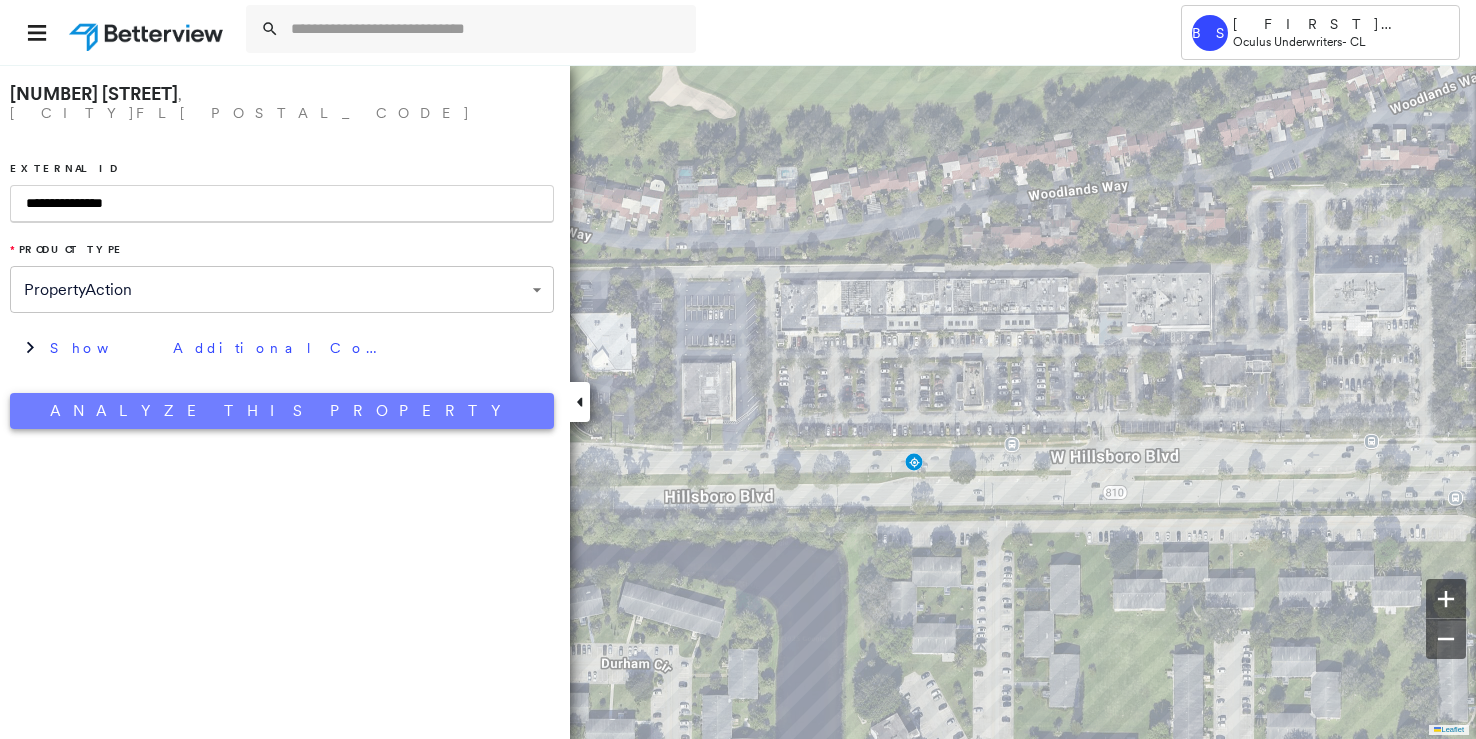 type on "**********" 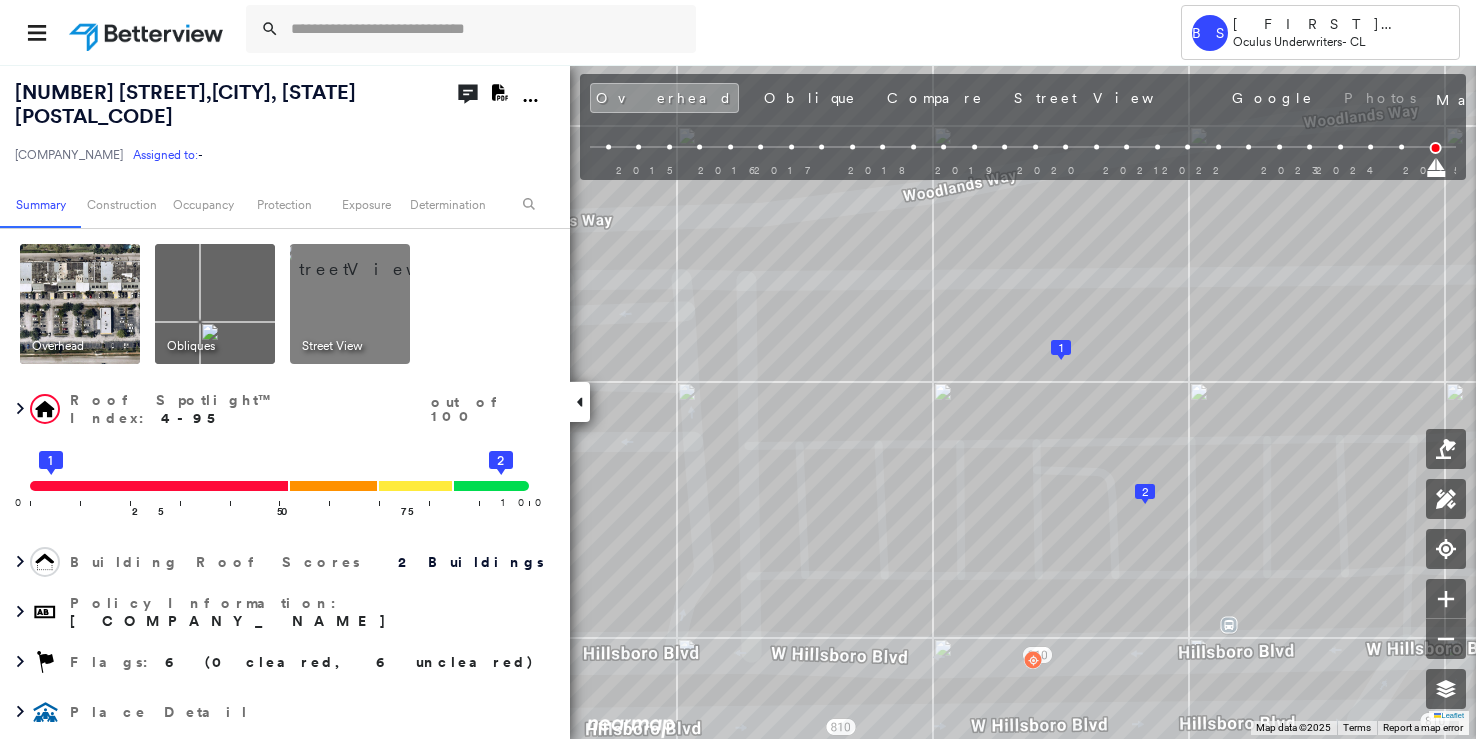 click 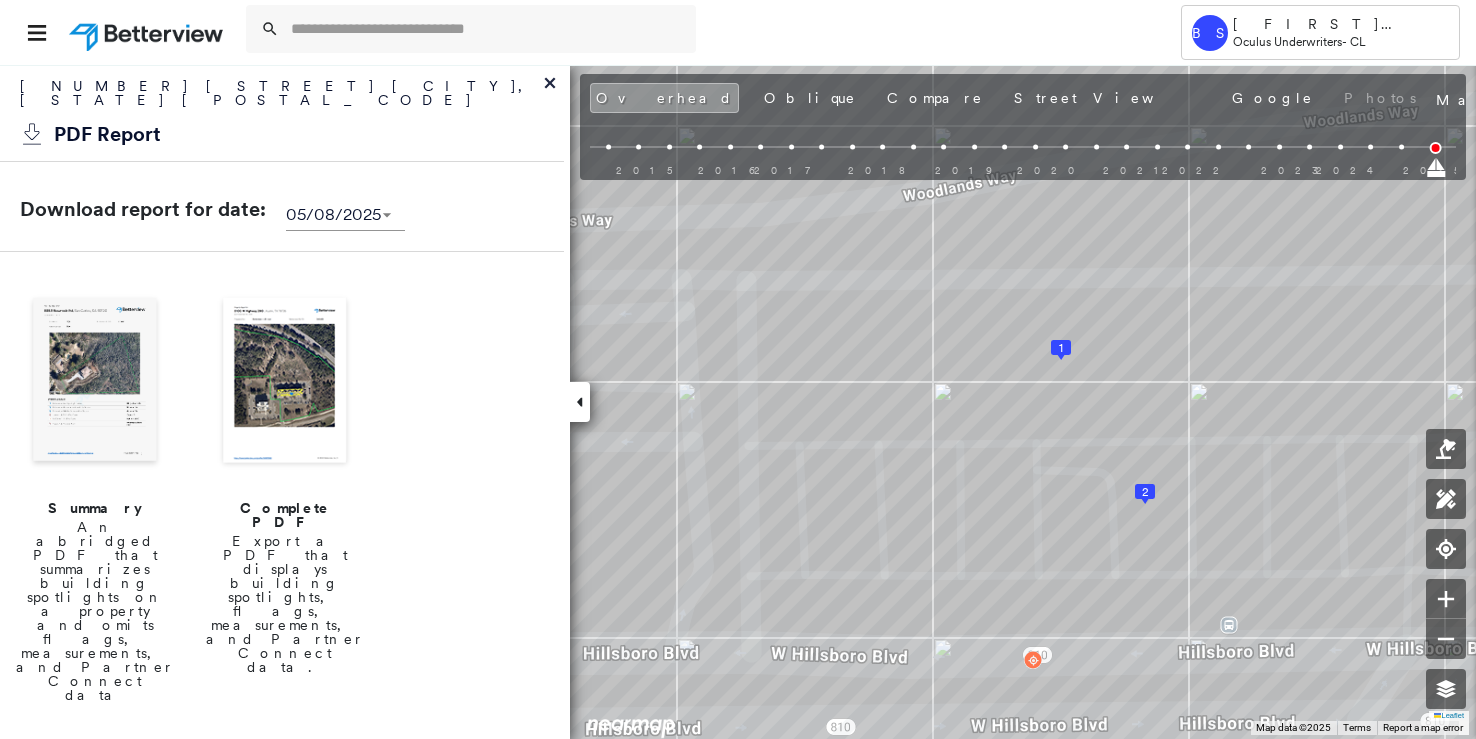 click on "Complete PDF Export a PDF that displays building spotlights, flags, measurements, and Partner Connect data." at bounding box center [285, 497] 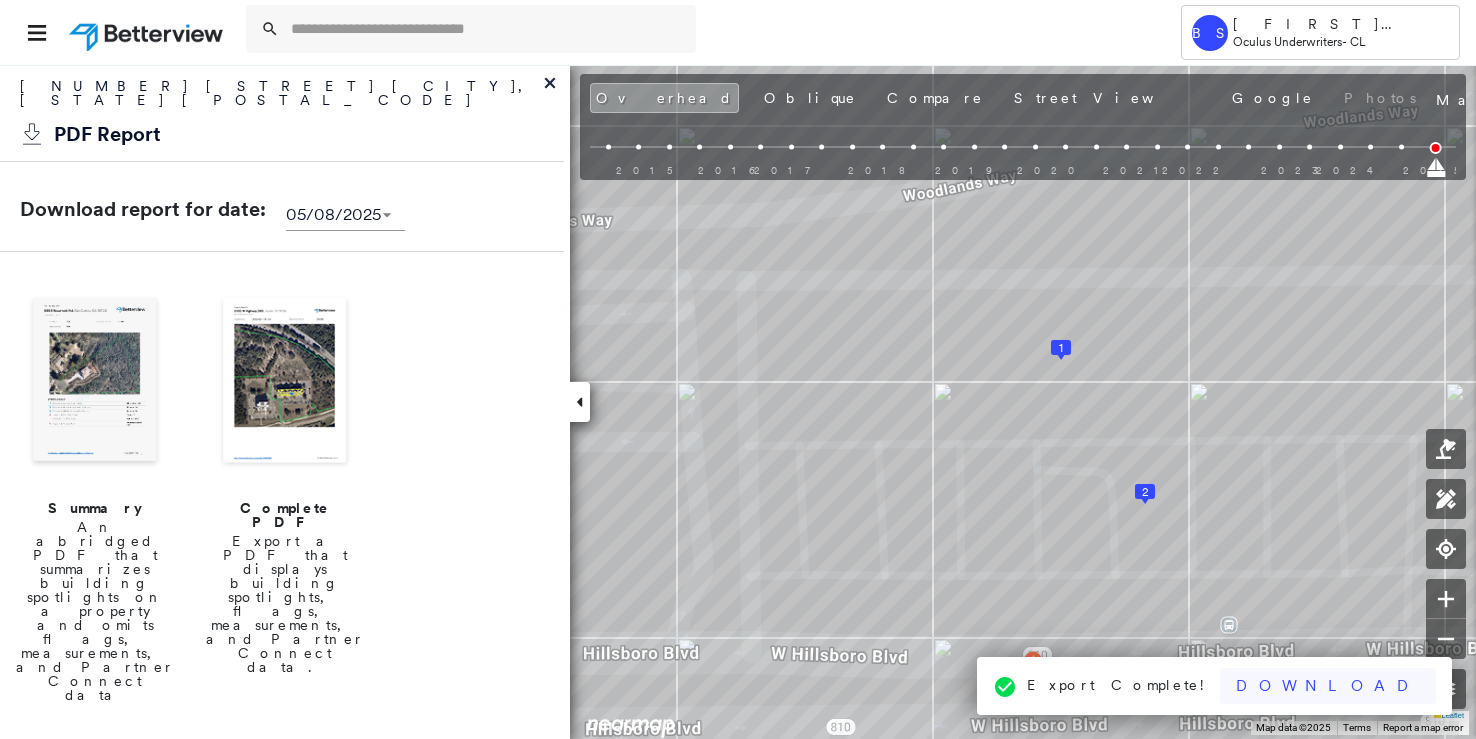 click on "Download" at bounding box center (1328, 686) 